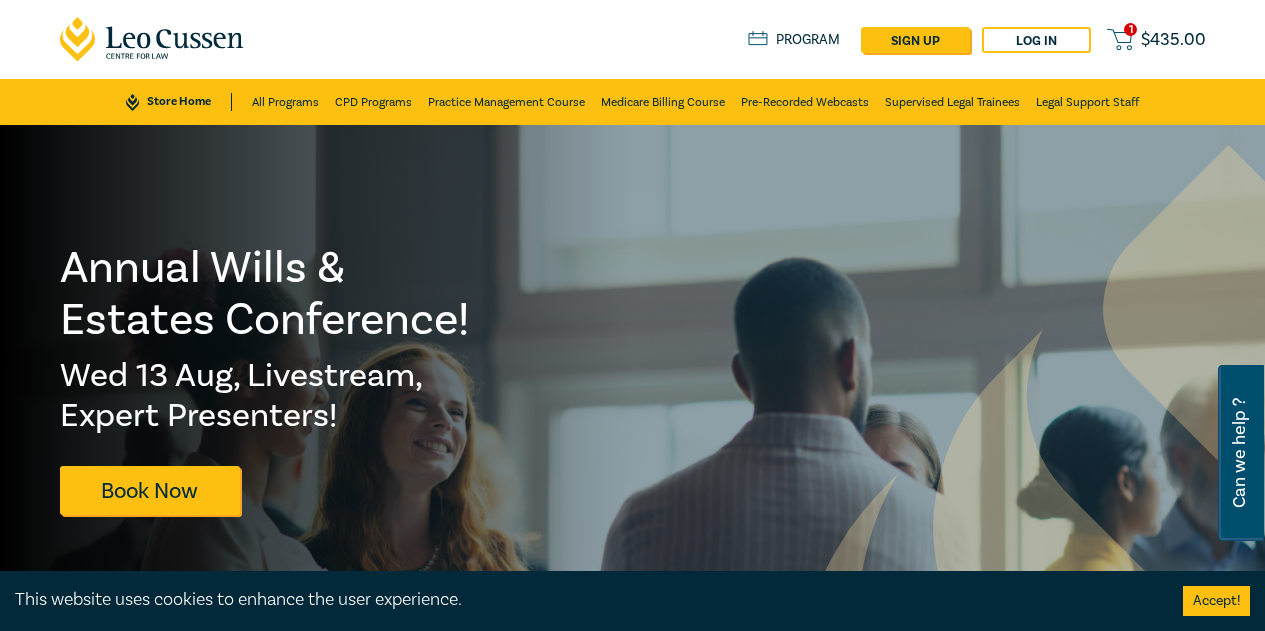 scroll, scrollTop: 1000, scrollLeft: 0, axis: vertical 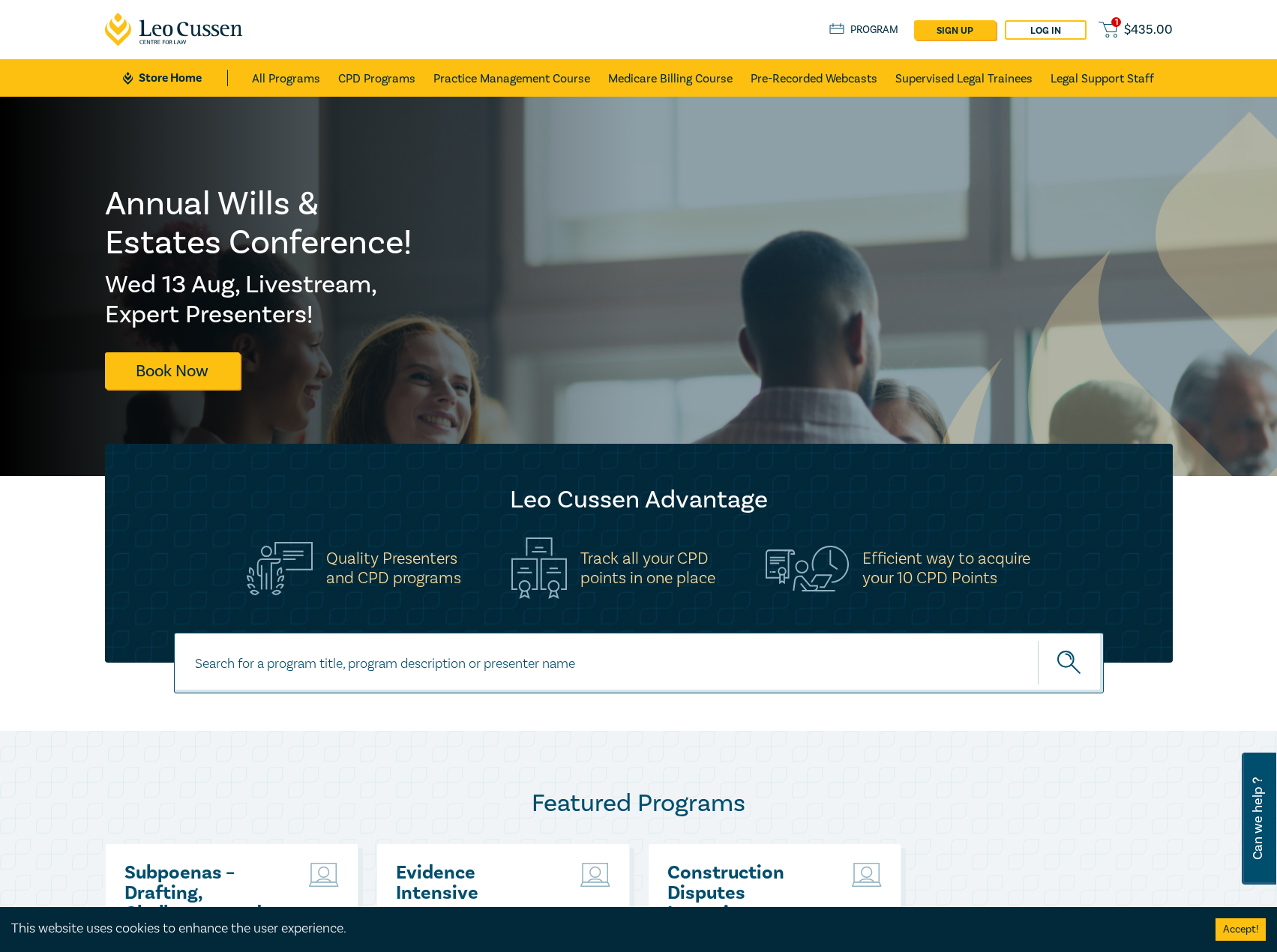 click at bounding box center (639, 663) 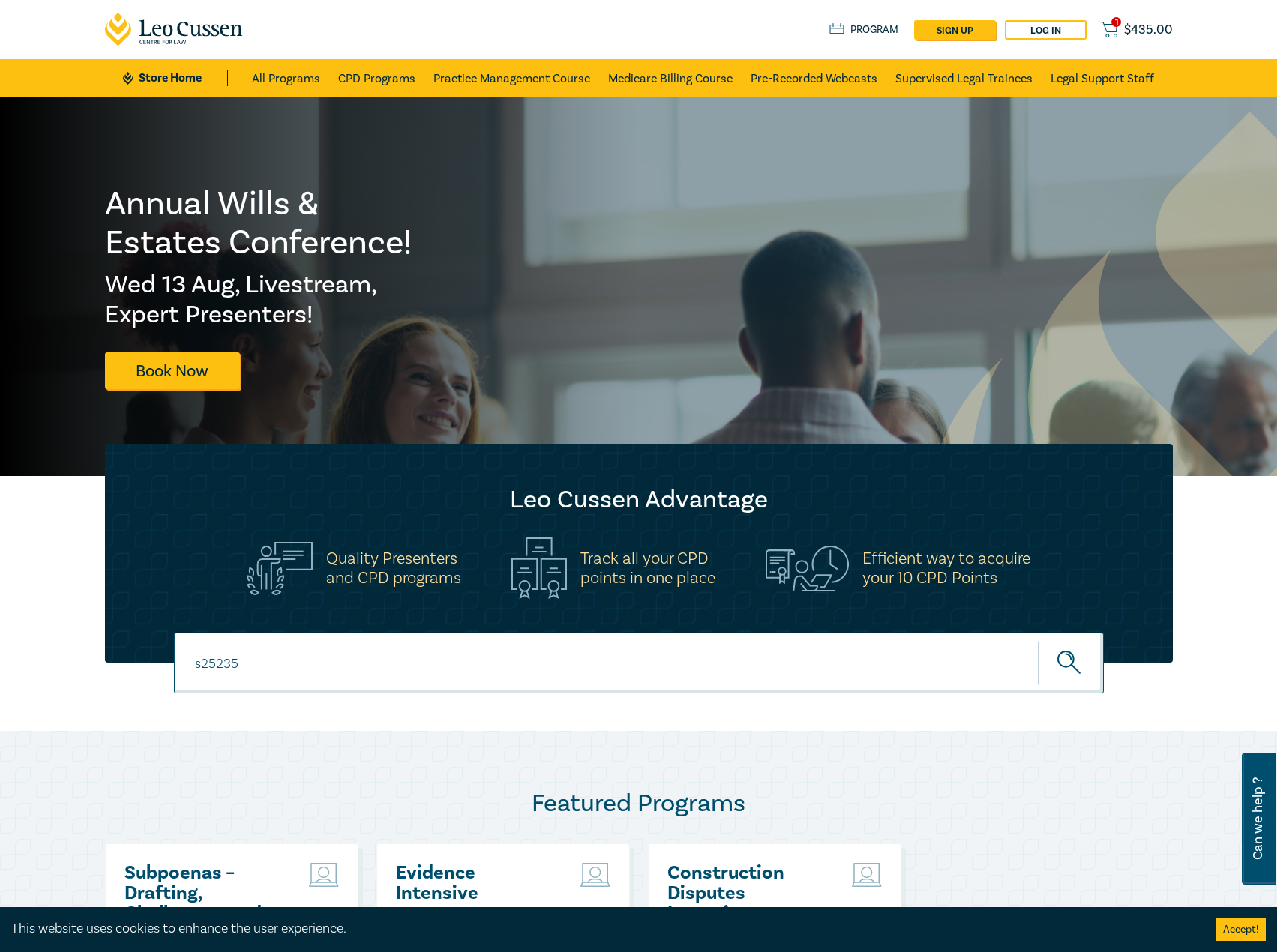 type on "s25235" 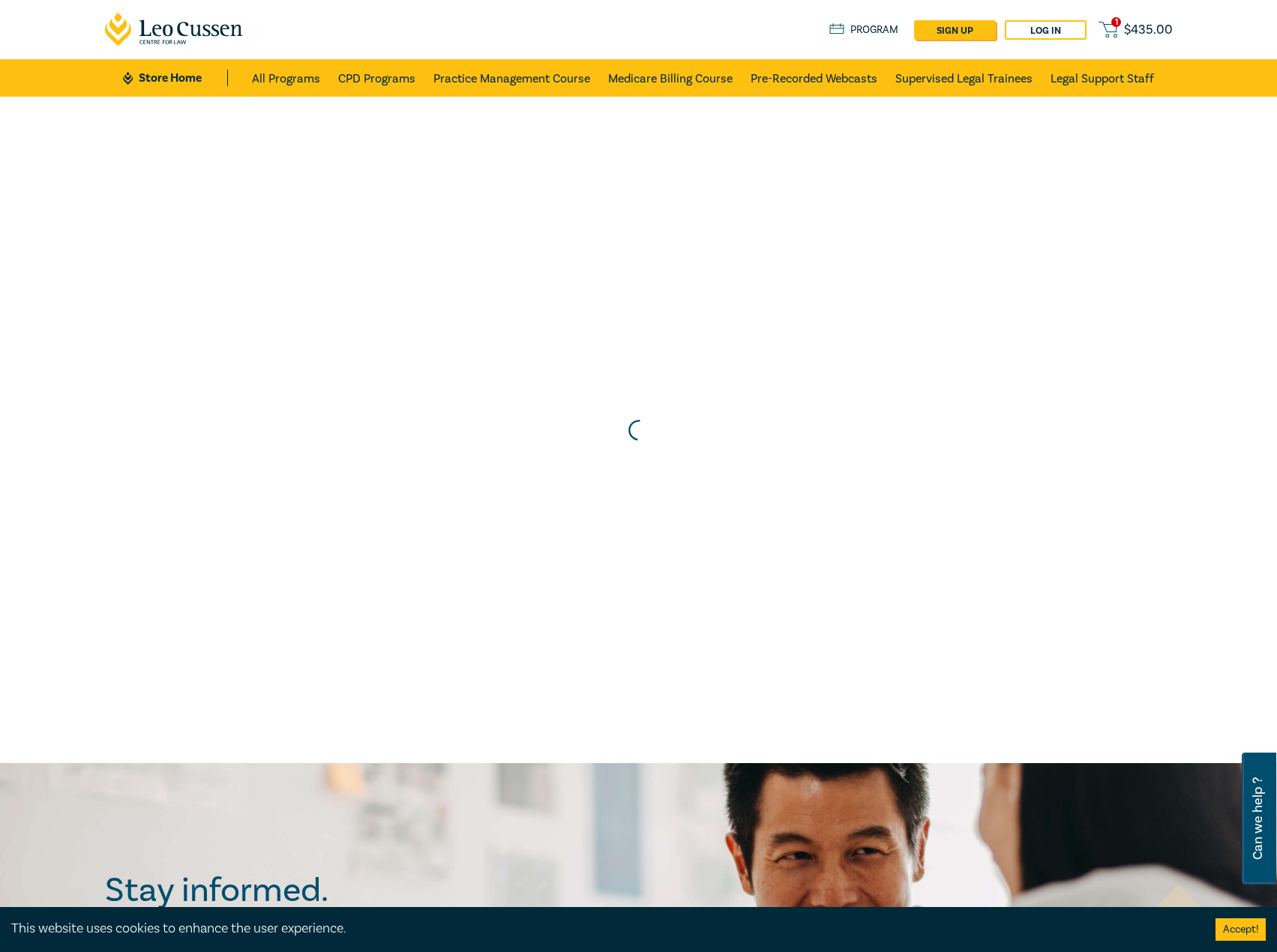 scroll, scrollTop: 0, scrollLeft: 0, axis: both 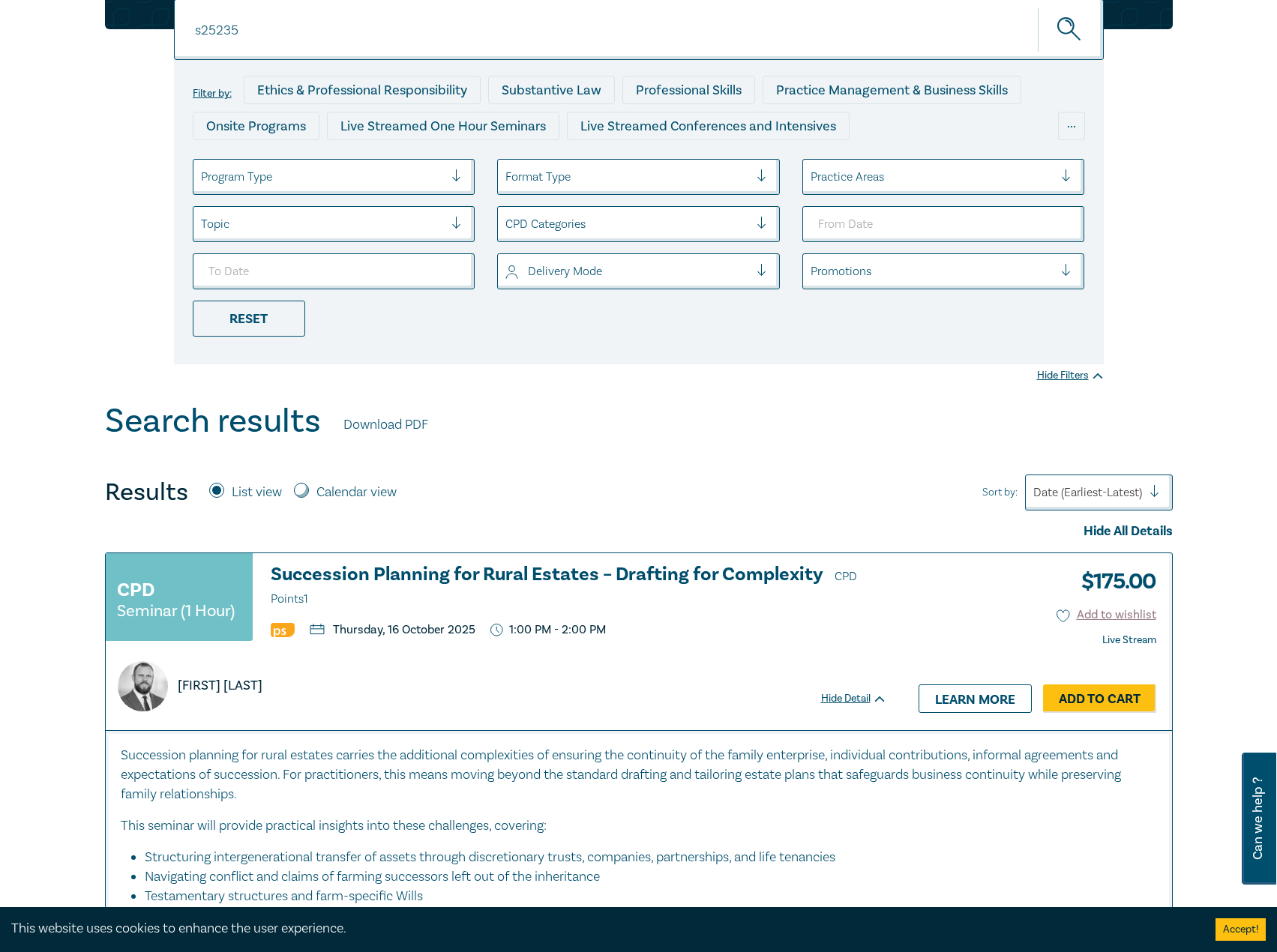 click on "Succession Planning for Rural Estates – Drafting for Complexity   CPD Points  1" at bounding box center (579, 587) 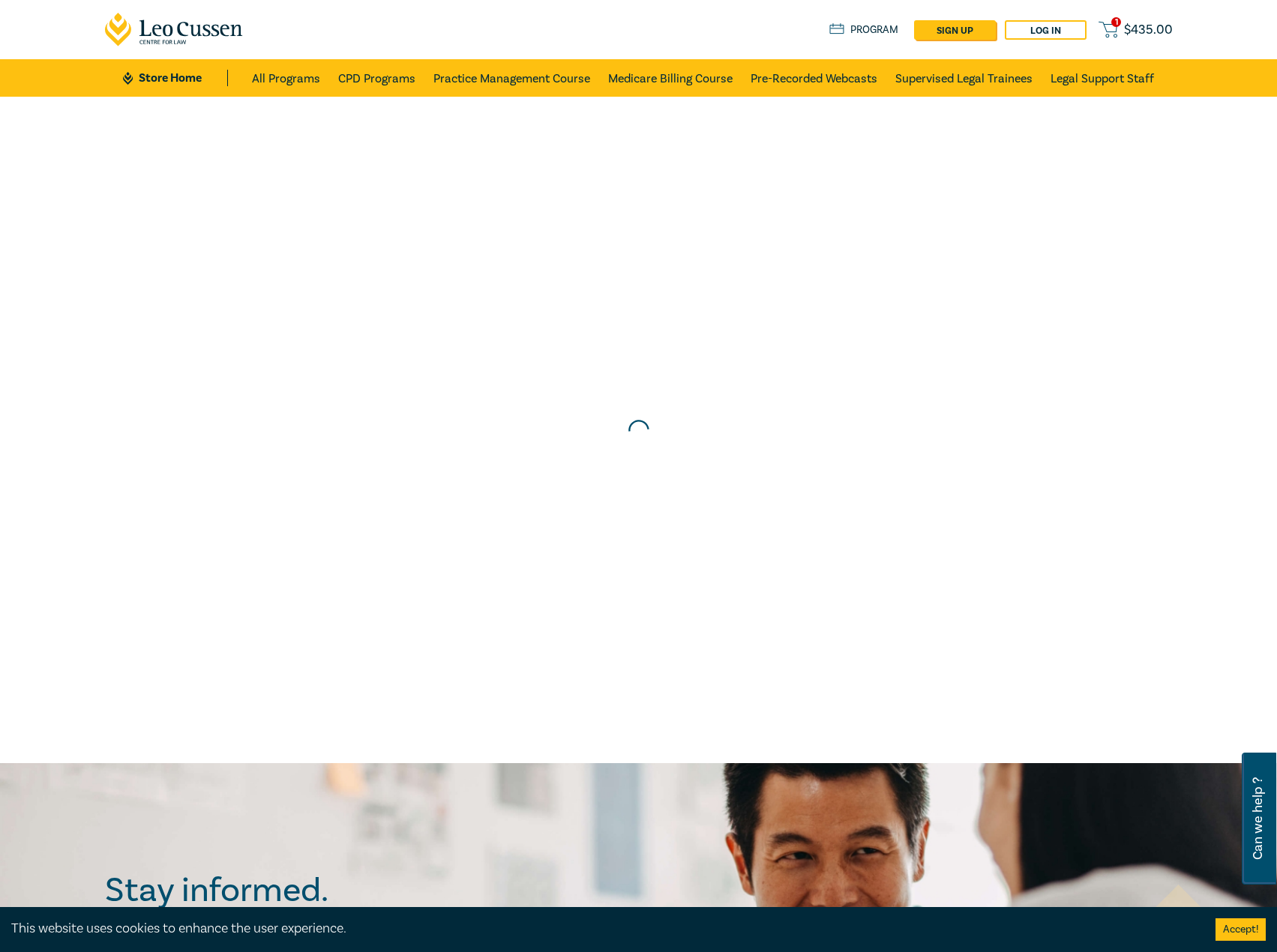 scroll, scrollTop: 0, scrollLeft: 0, axis: both 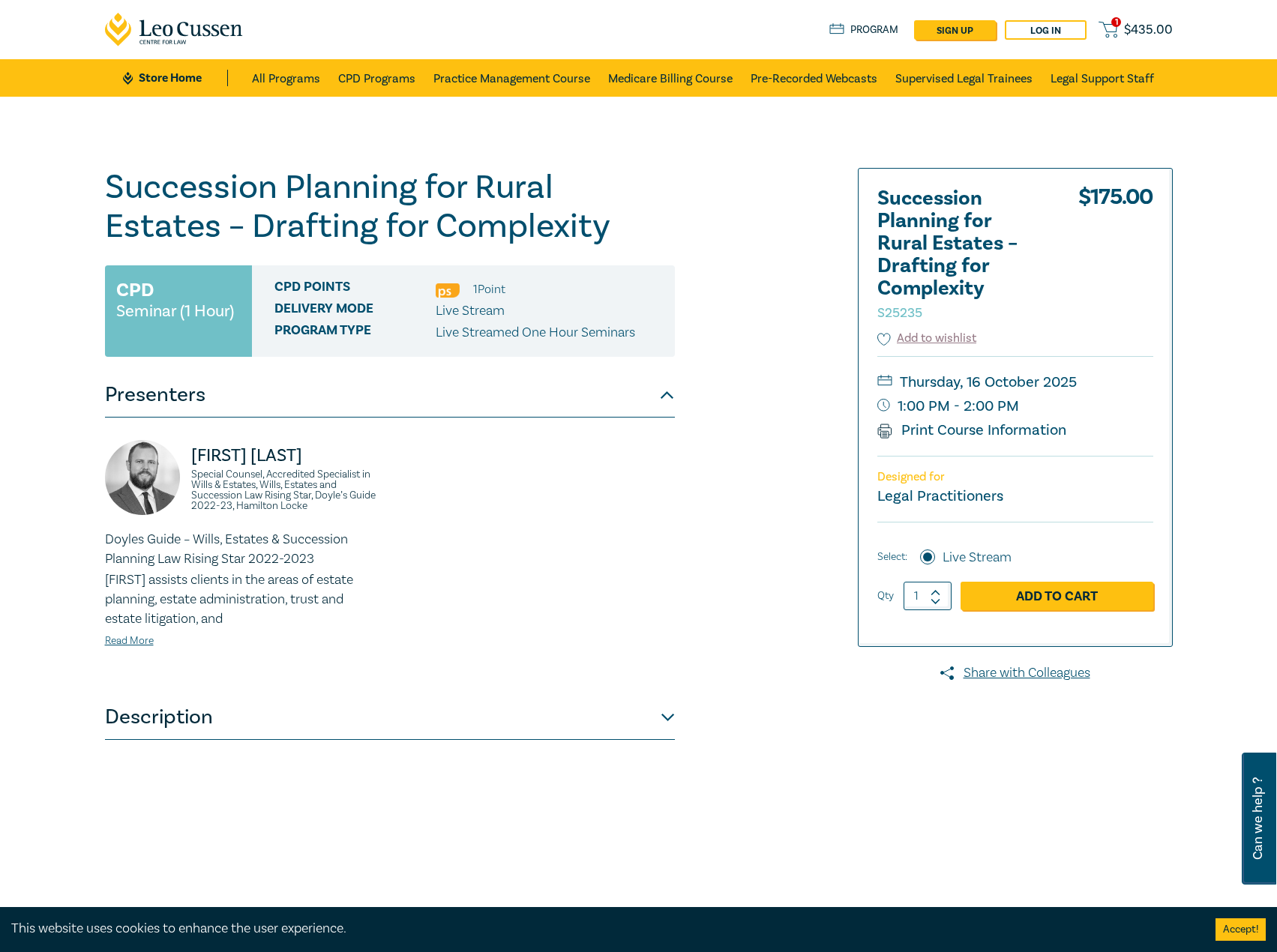 click on "Description" at bounding box center (390, 717) 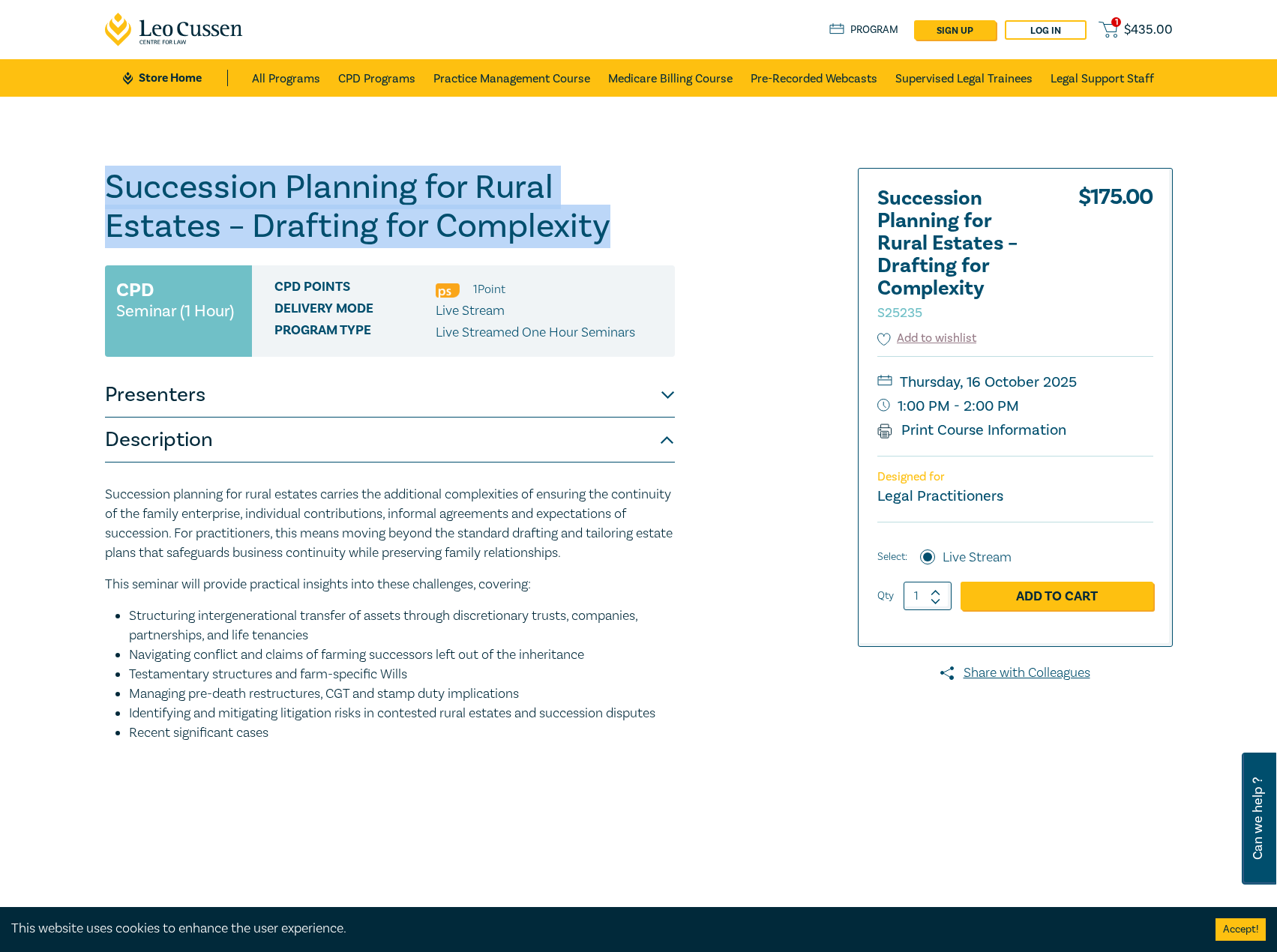drag, startPoint x: 547, startPoint y: 229, endPoint x: 267, endPoint y: 192, distance: 282.43406 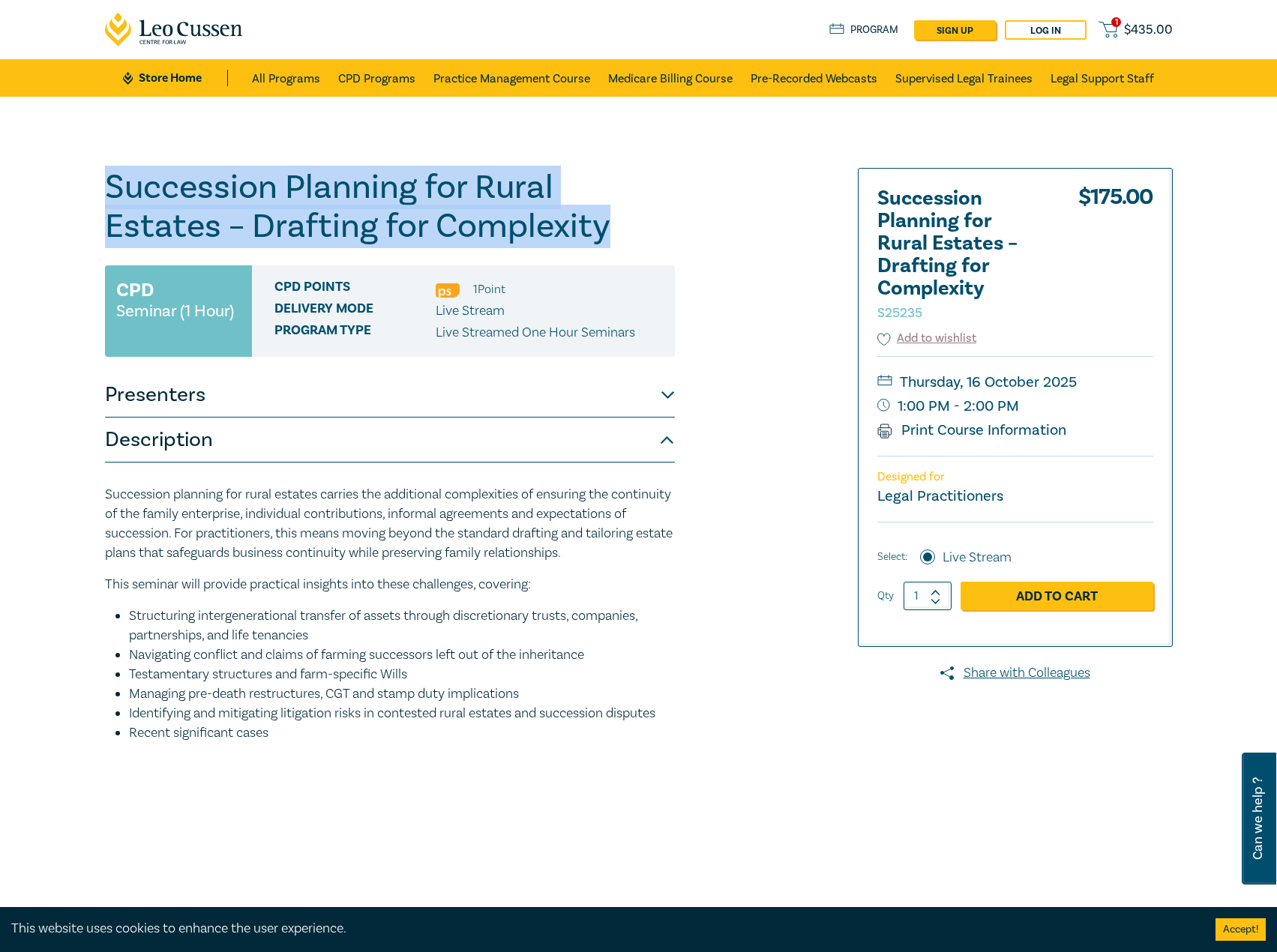click on "Presenters" at bounding box center (390, 395) 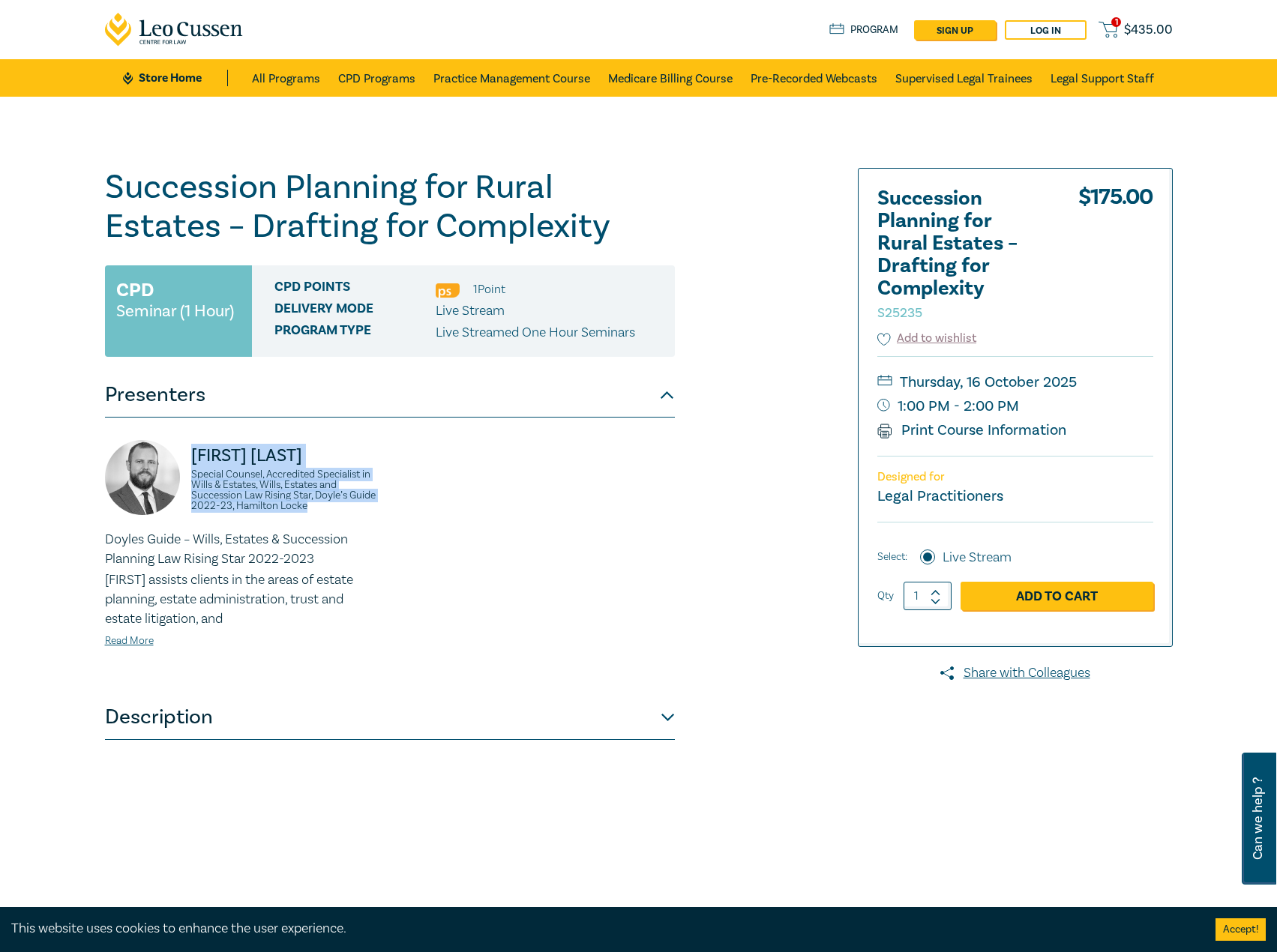 drag, startPoint x: 321, startPoint y: 510, endPoint x: 181, endPoint y: 468, distance: 146.16429 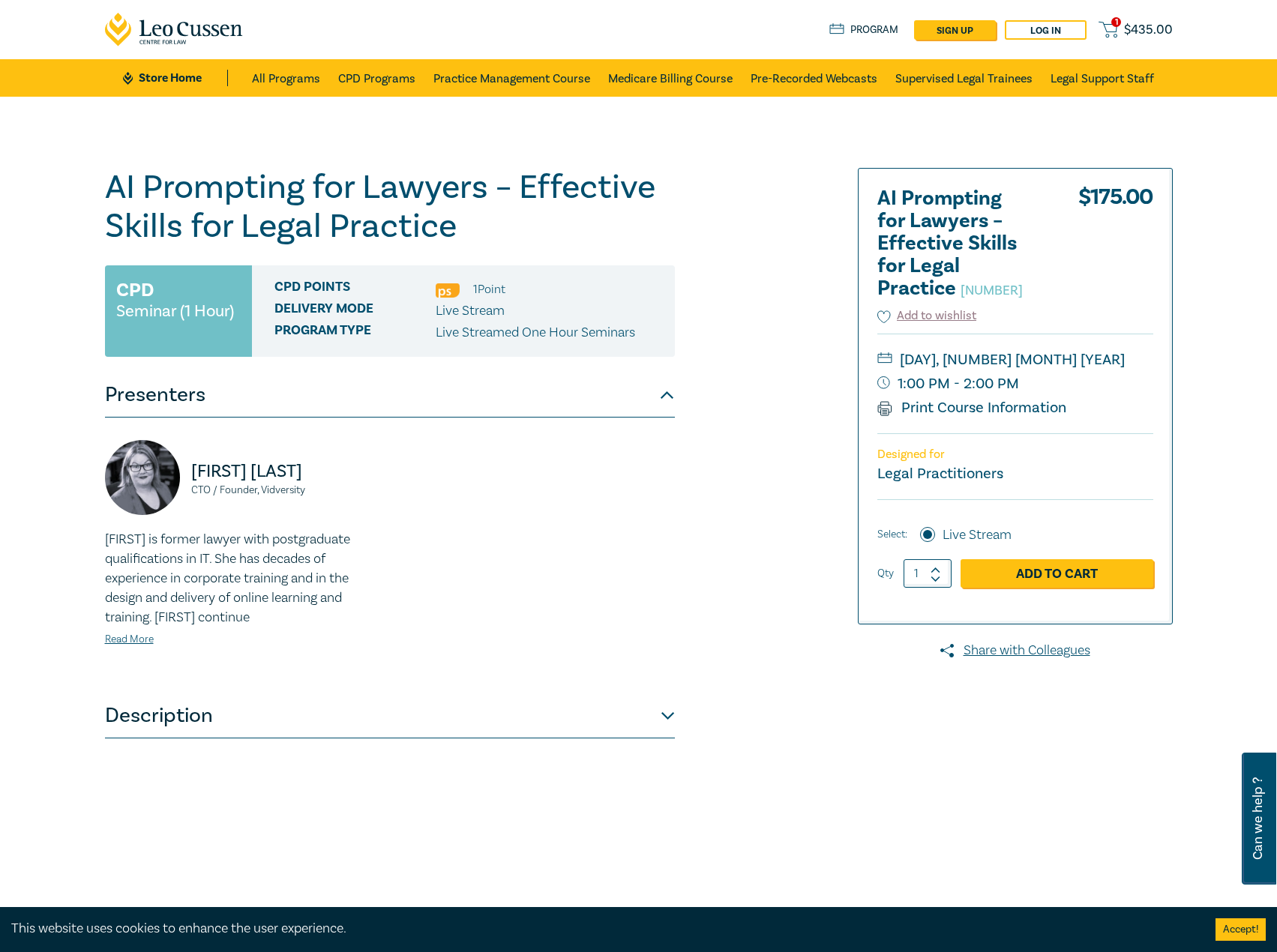 scroll, scrollTop: 0, scrollLeft: 0, axis: both 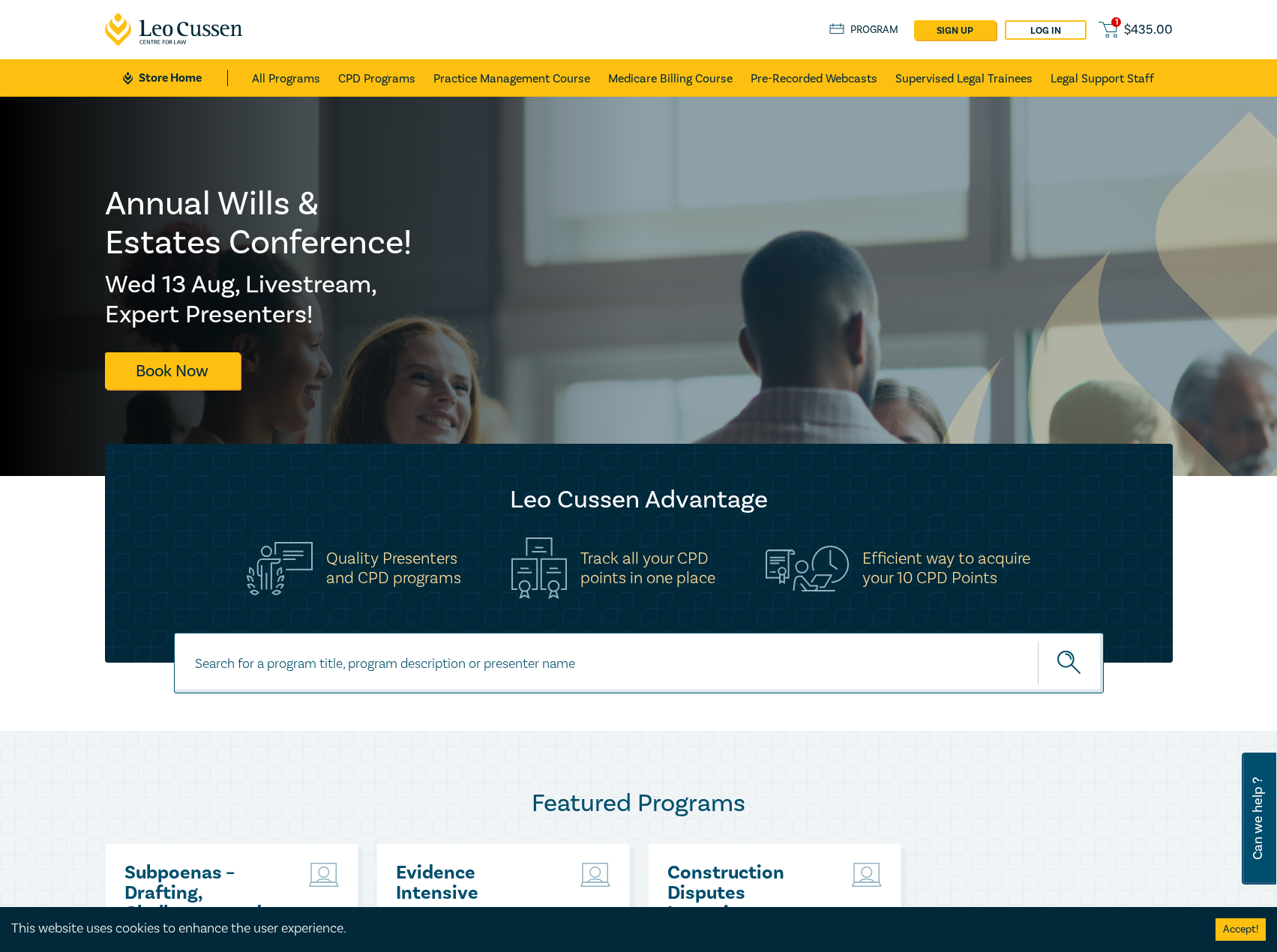 click at bounding box center (639, 663) 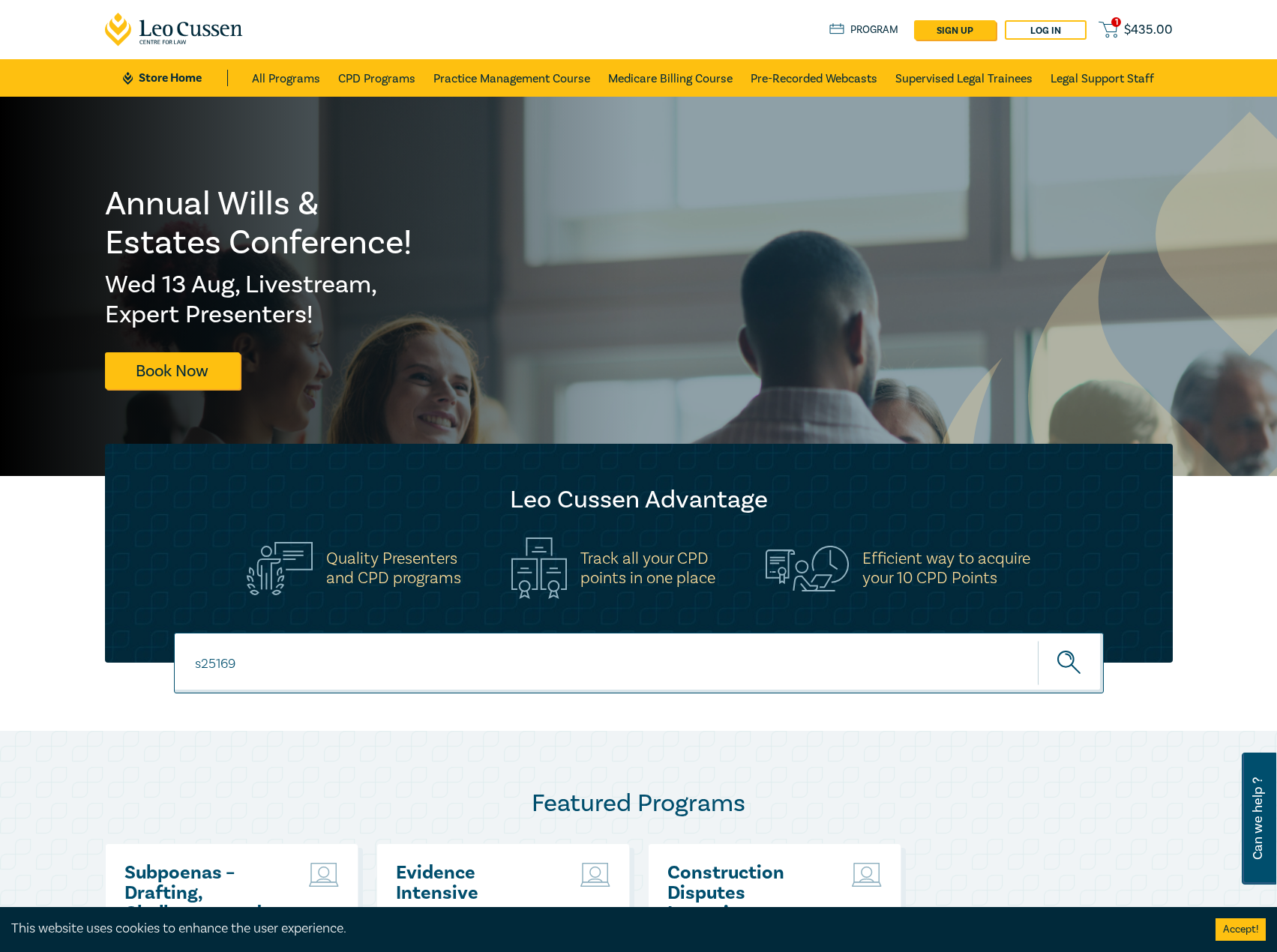 type on "s25169" 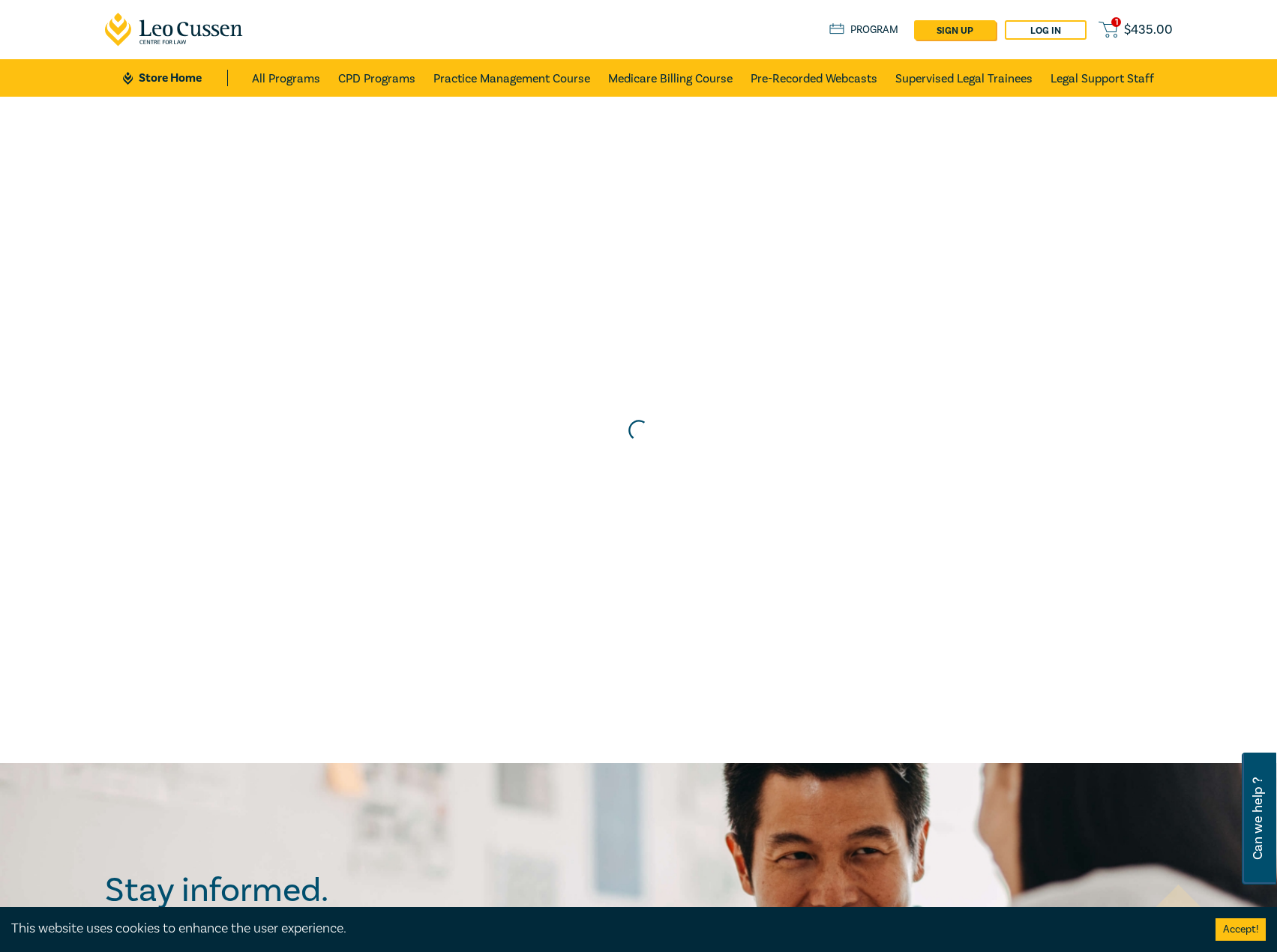 scroll, scrollTop: 0, scrollLeft: 0, axis: both 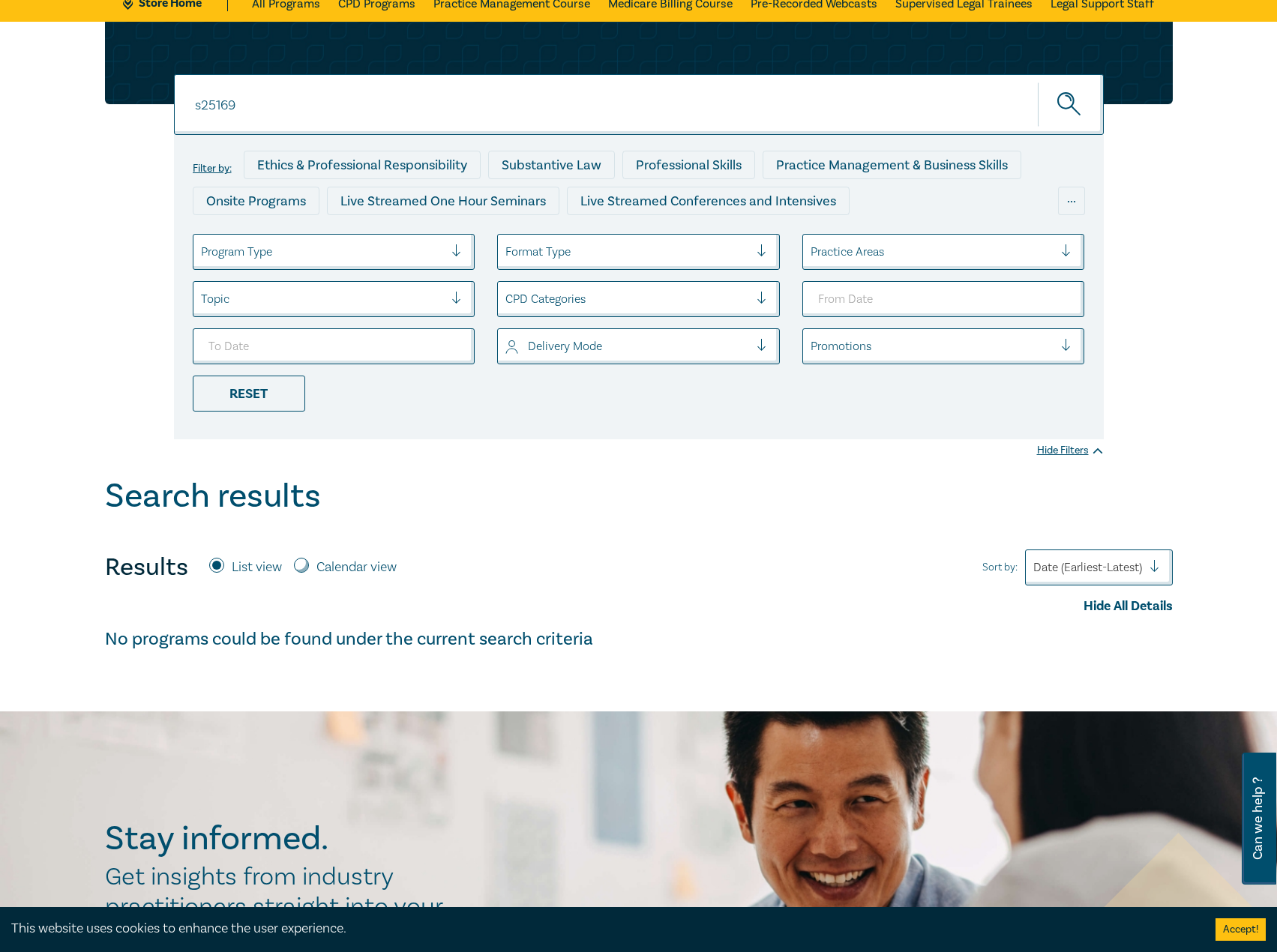 click on "s25169" at bounding box center (639, 104) 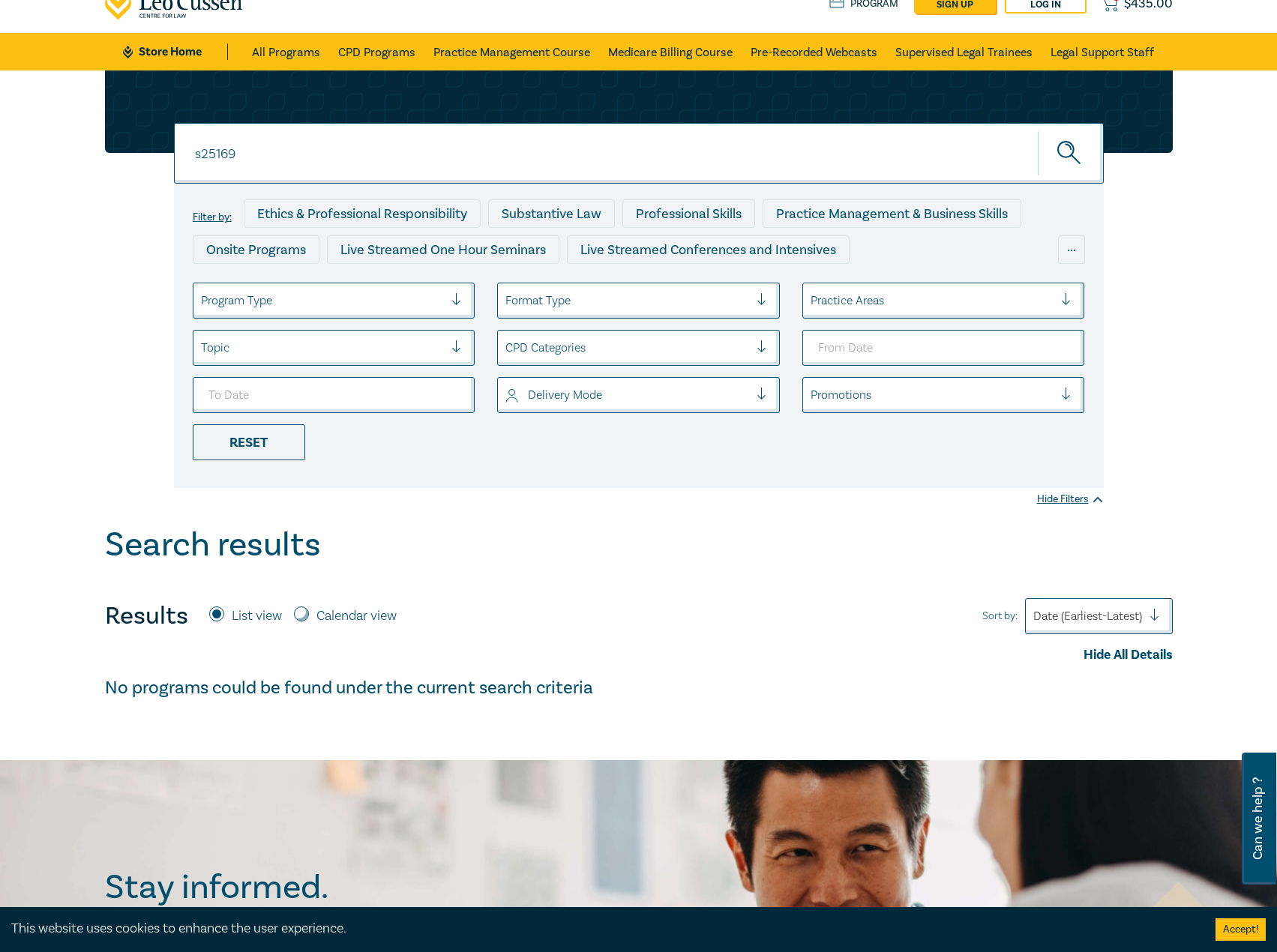 scroll, scrollTop: 0, scrollLeft: 0, axis: both 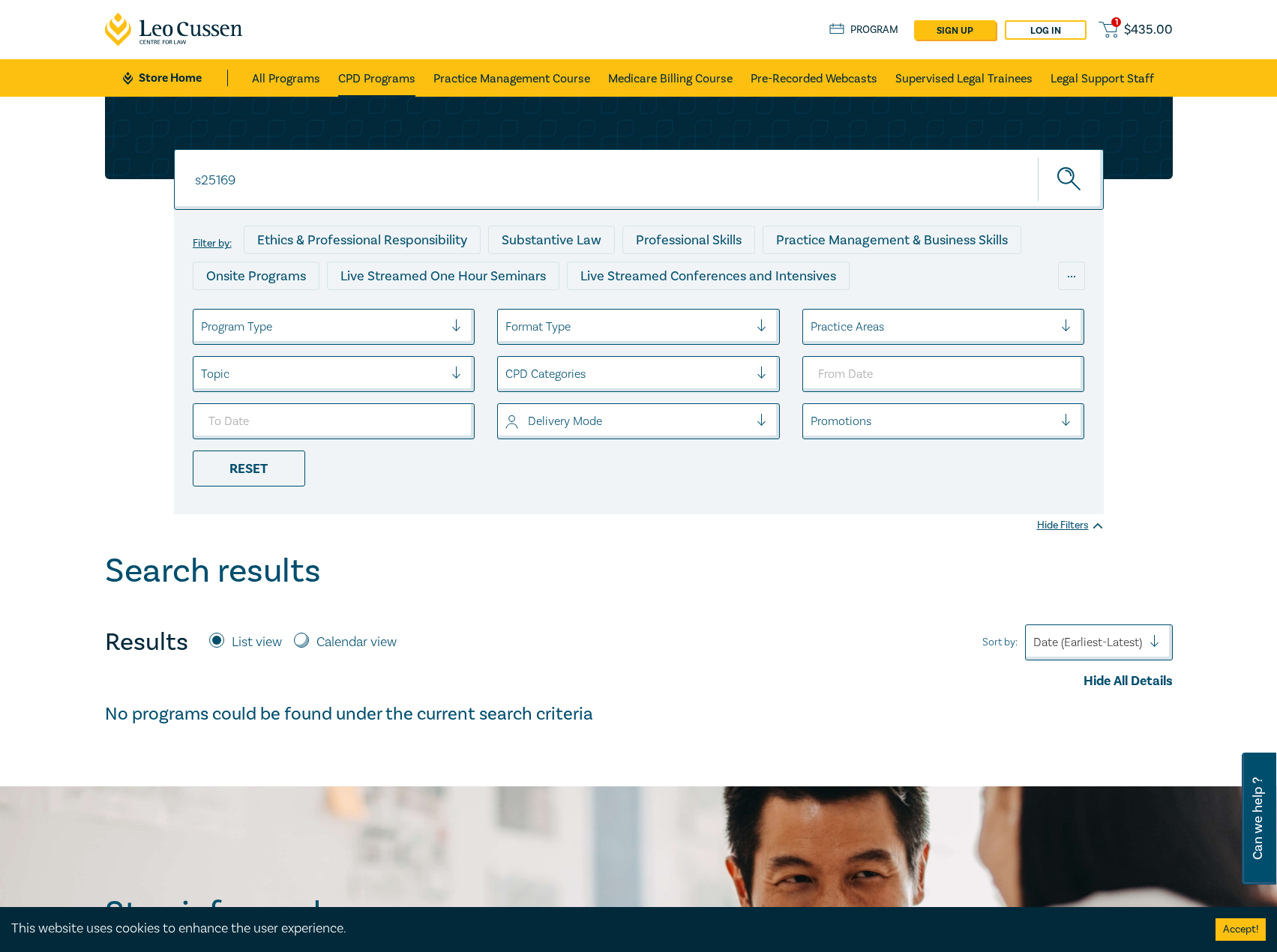 click on "CPD Programs" at bounding box center [376, 78] 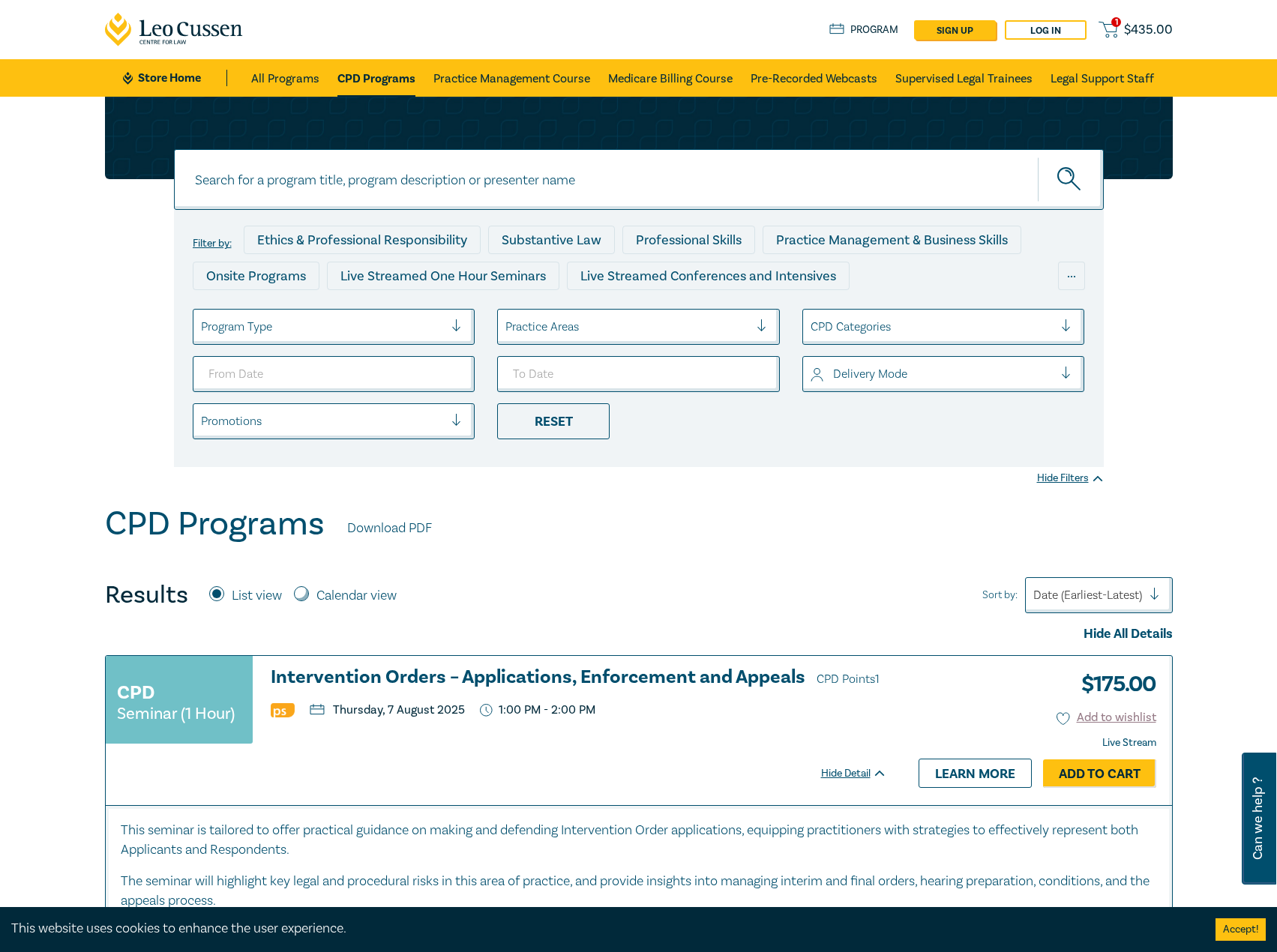 click at bounding box center [639, 179] 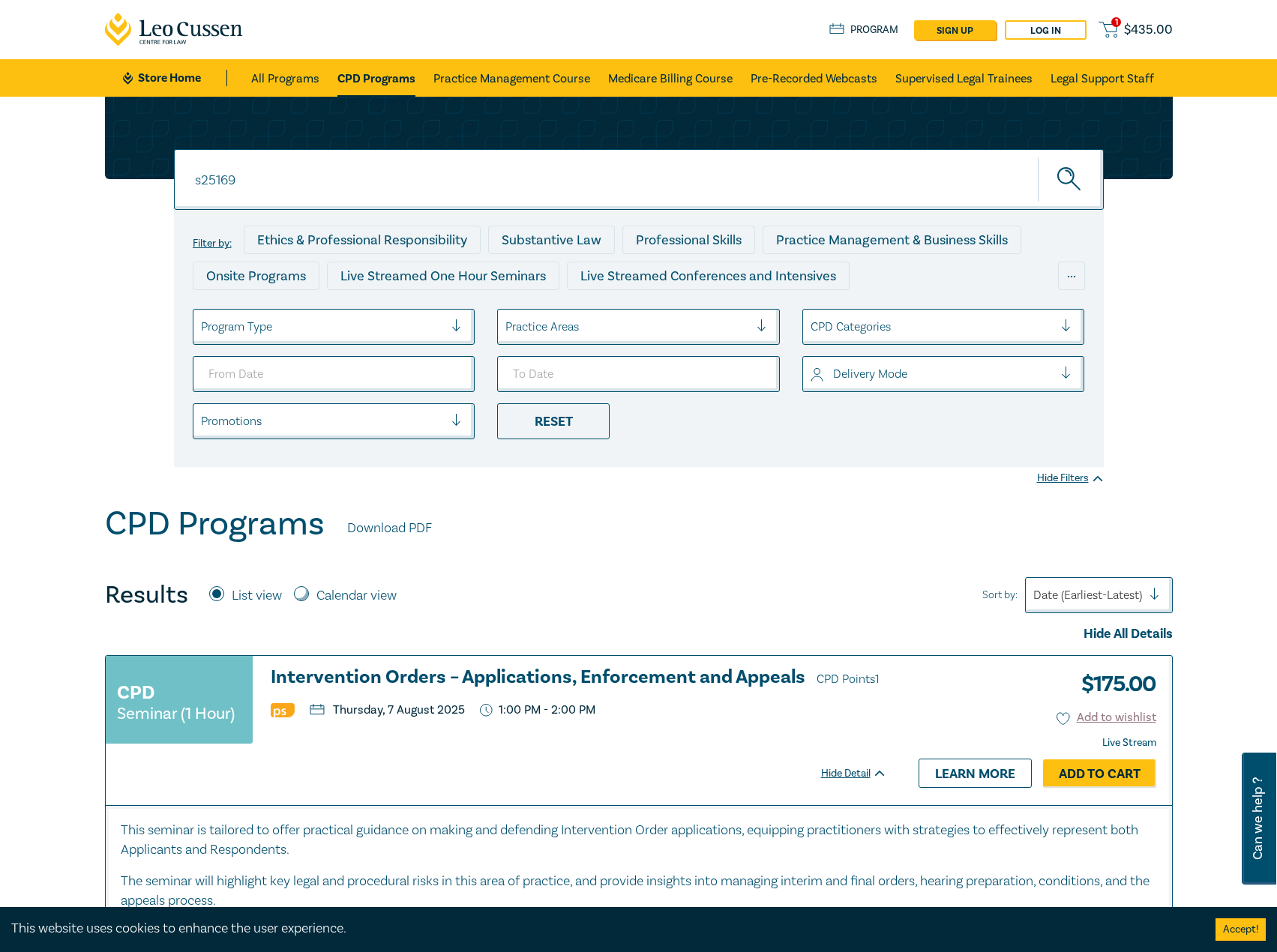 type on "s25169" 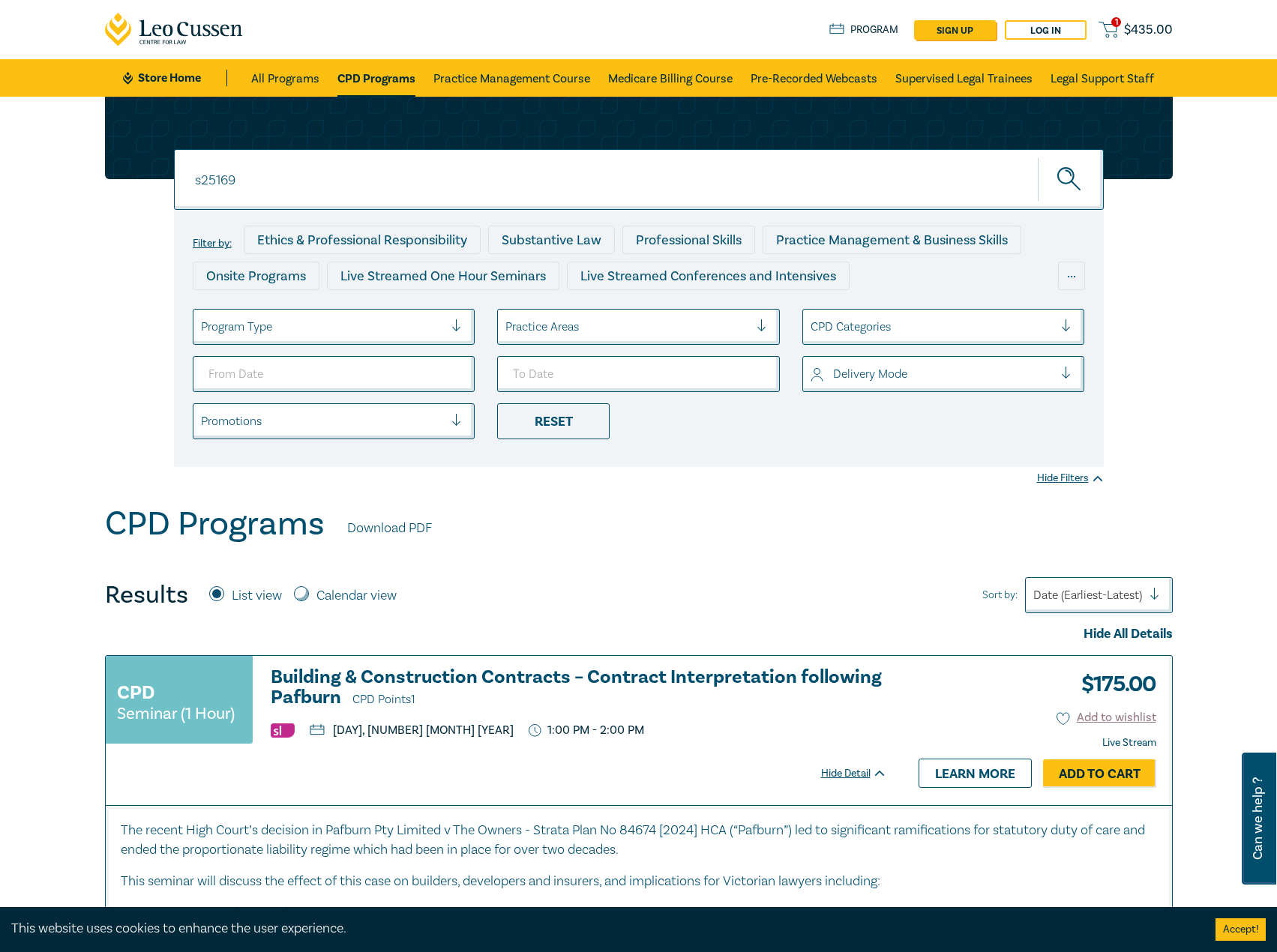 scroll, scrollTop: 150, scrollLeft: 0, axis: vertical 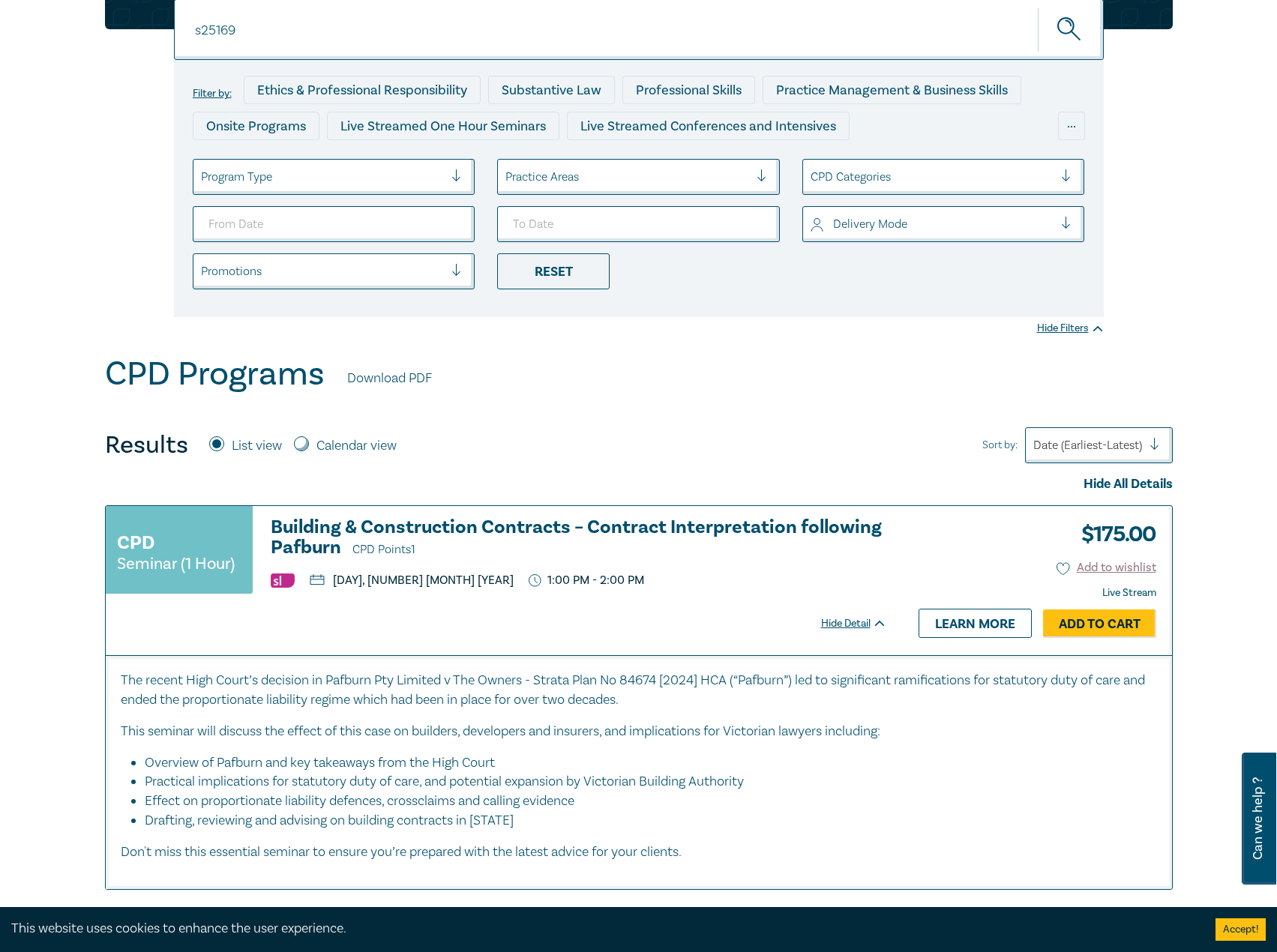 click on "Building & Construction Contracts – Contract Interpretation following Pafburn   CPD Points  1" at bounding box center (579, 538) 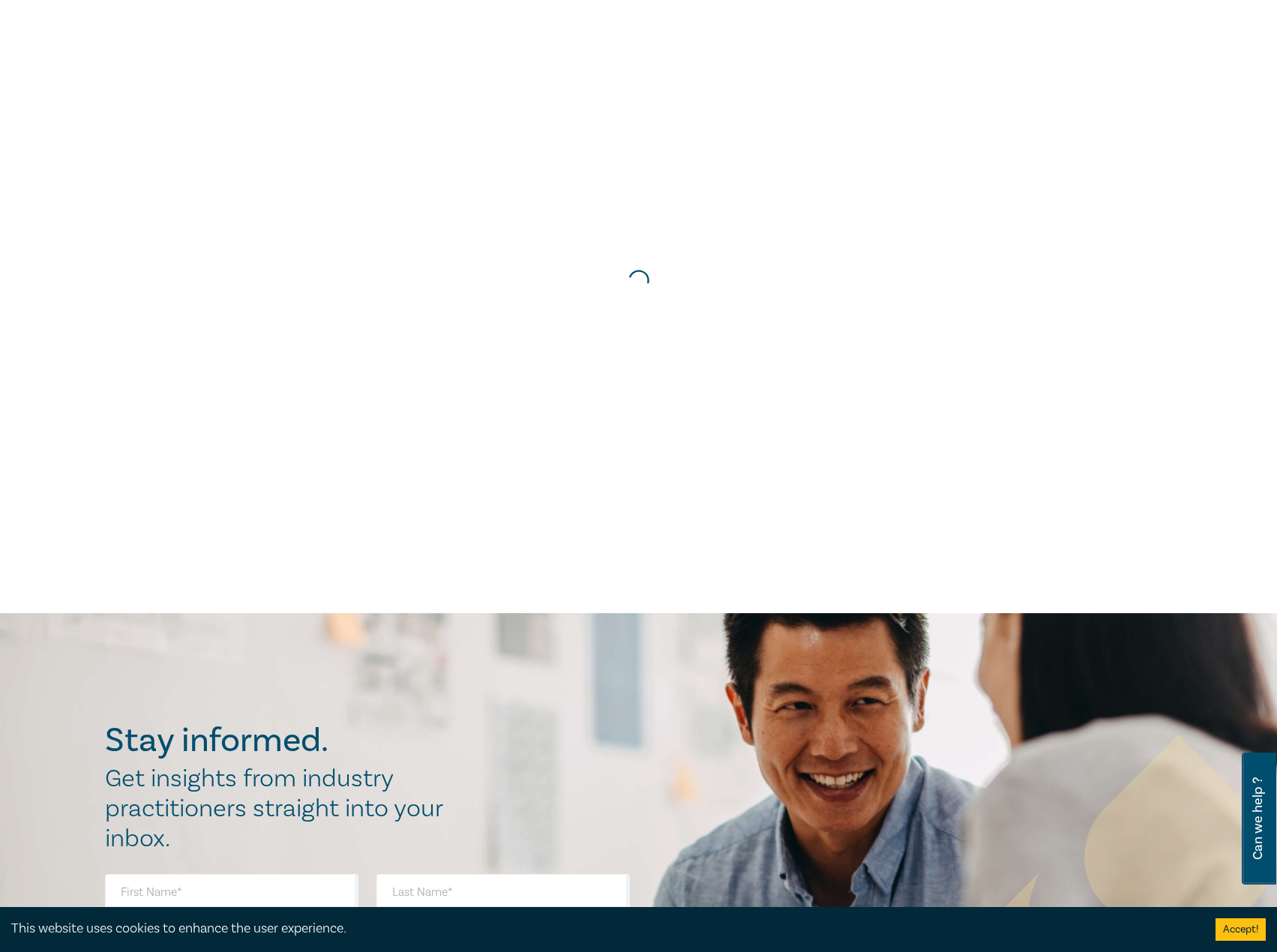 scroll, scrollTop: 0, scrollLeft: 0, axis: both 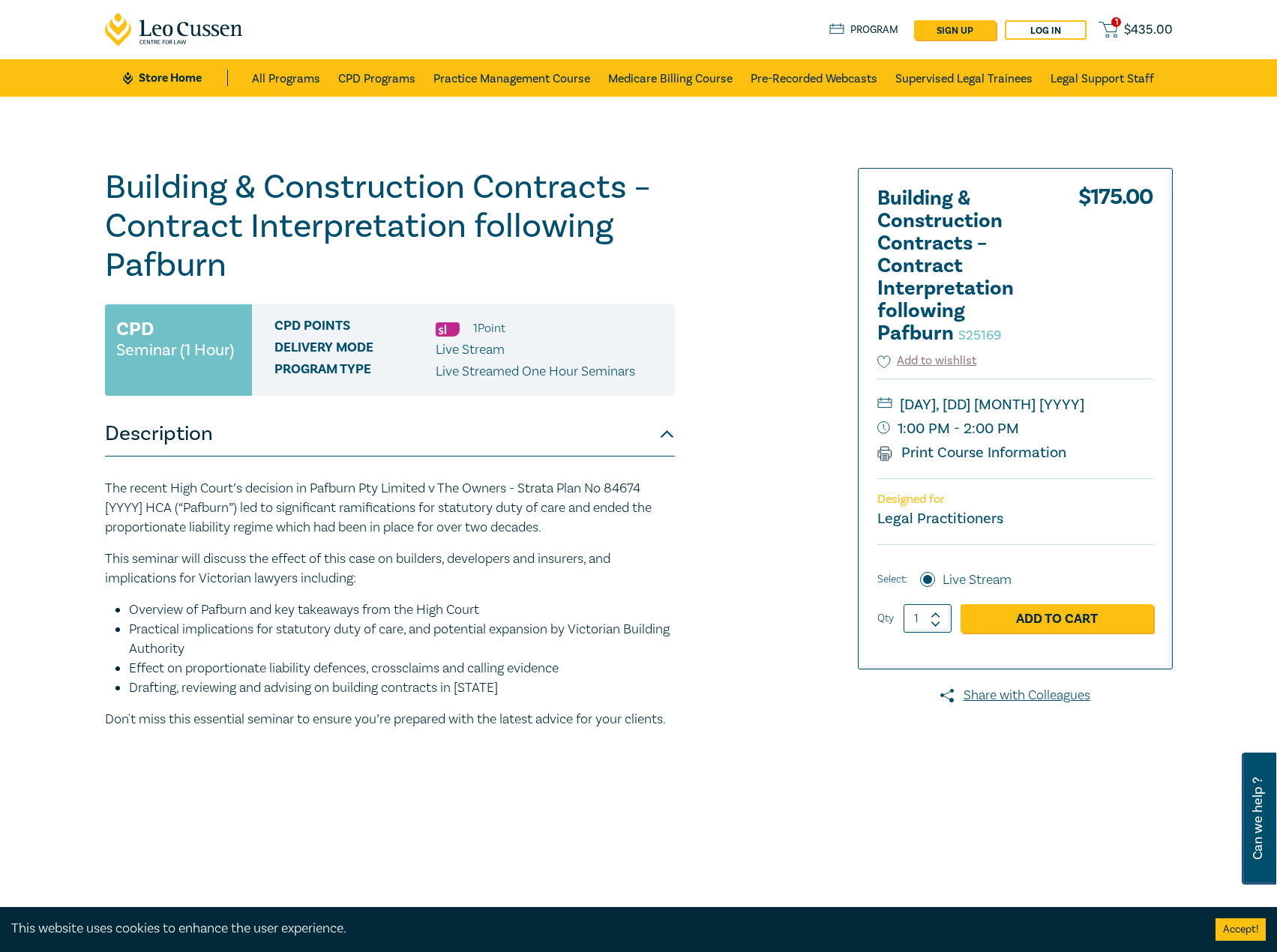 click on "Store Home" at bounding box center [175, 78] 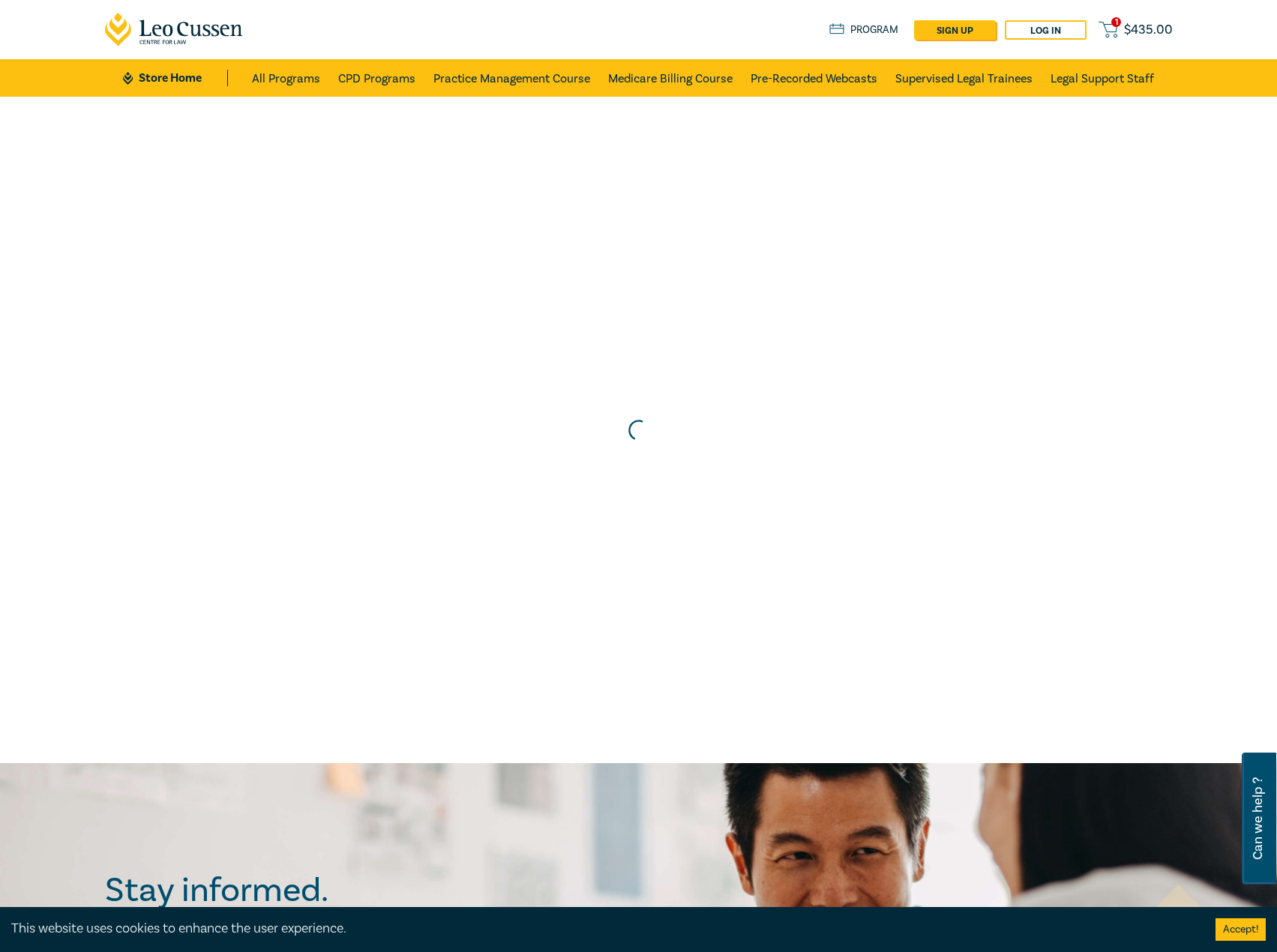 scroll, scrollTop: 0, scrollLeft: 0, axis: both 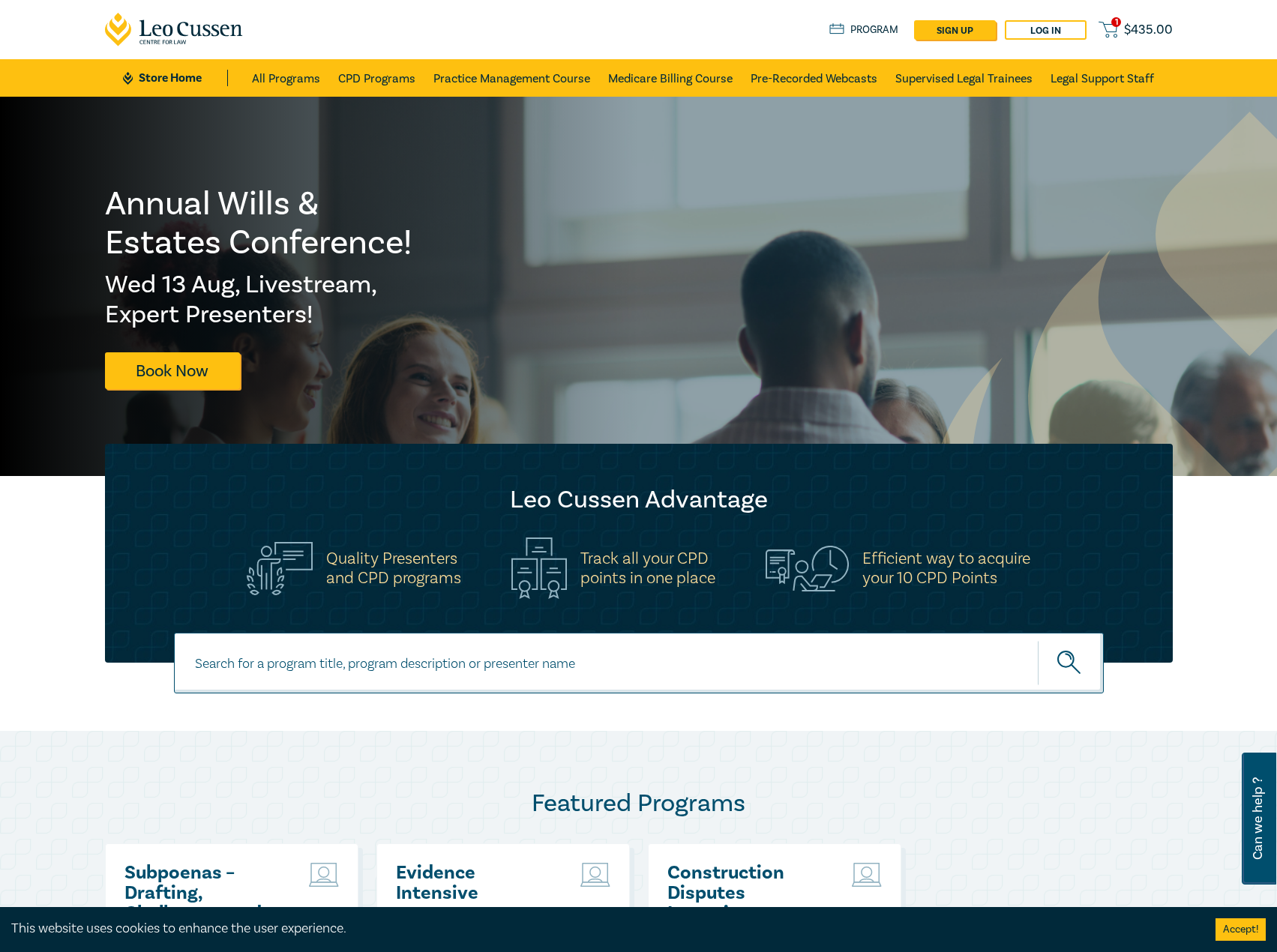 click at bounding box center [639, 663] 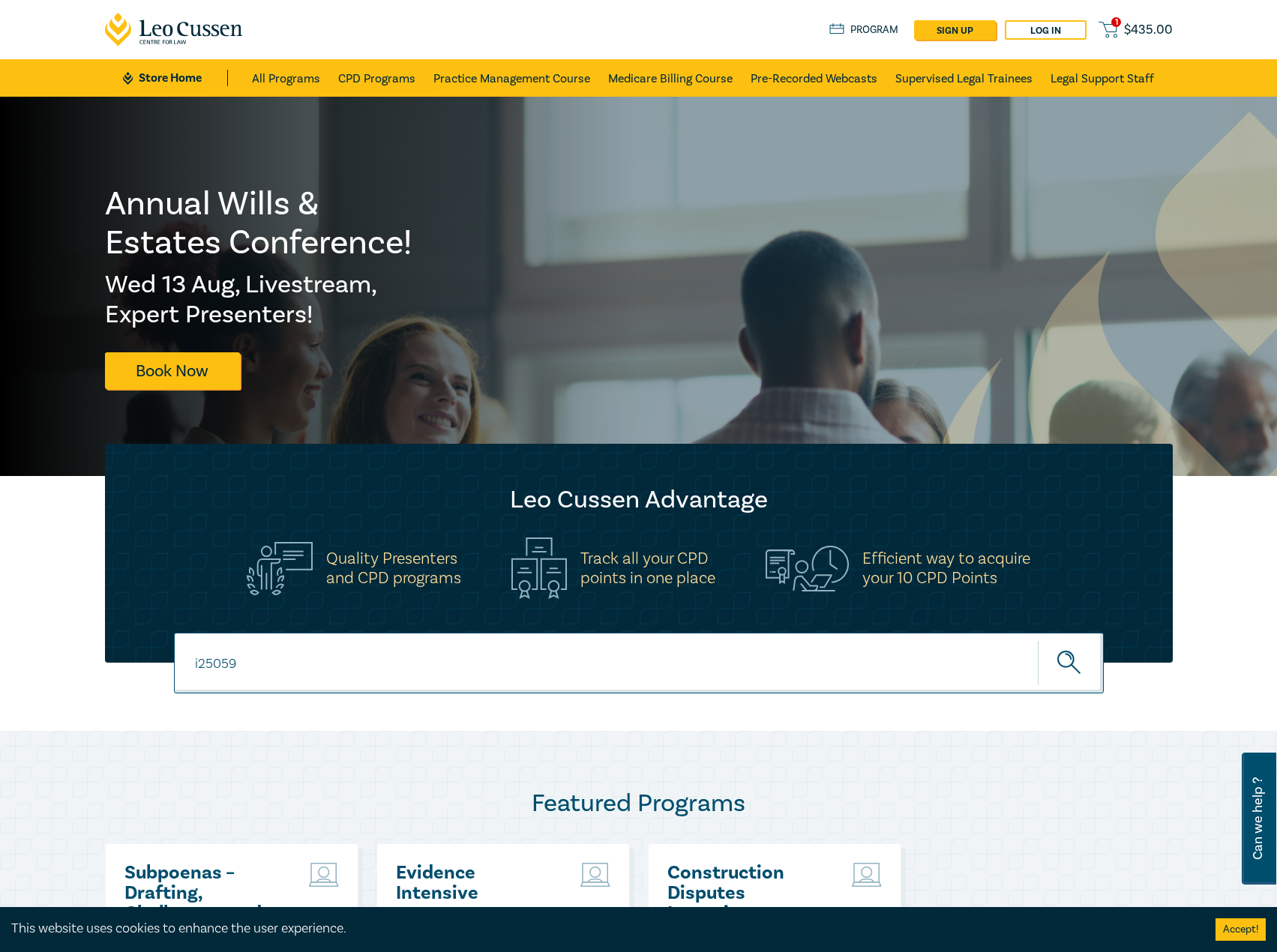 type on "i25059" 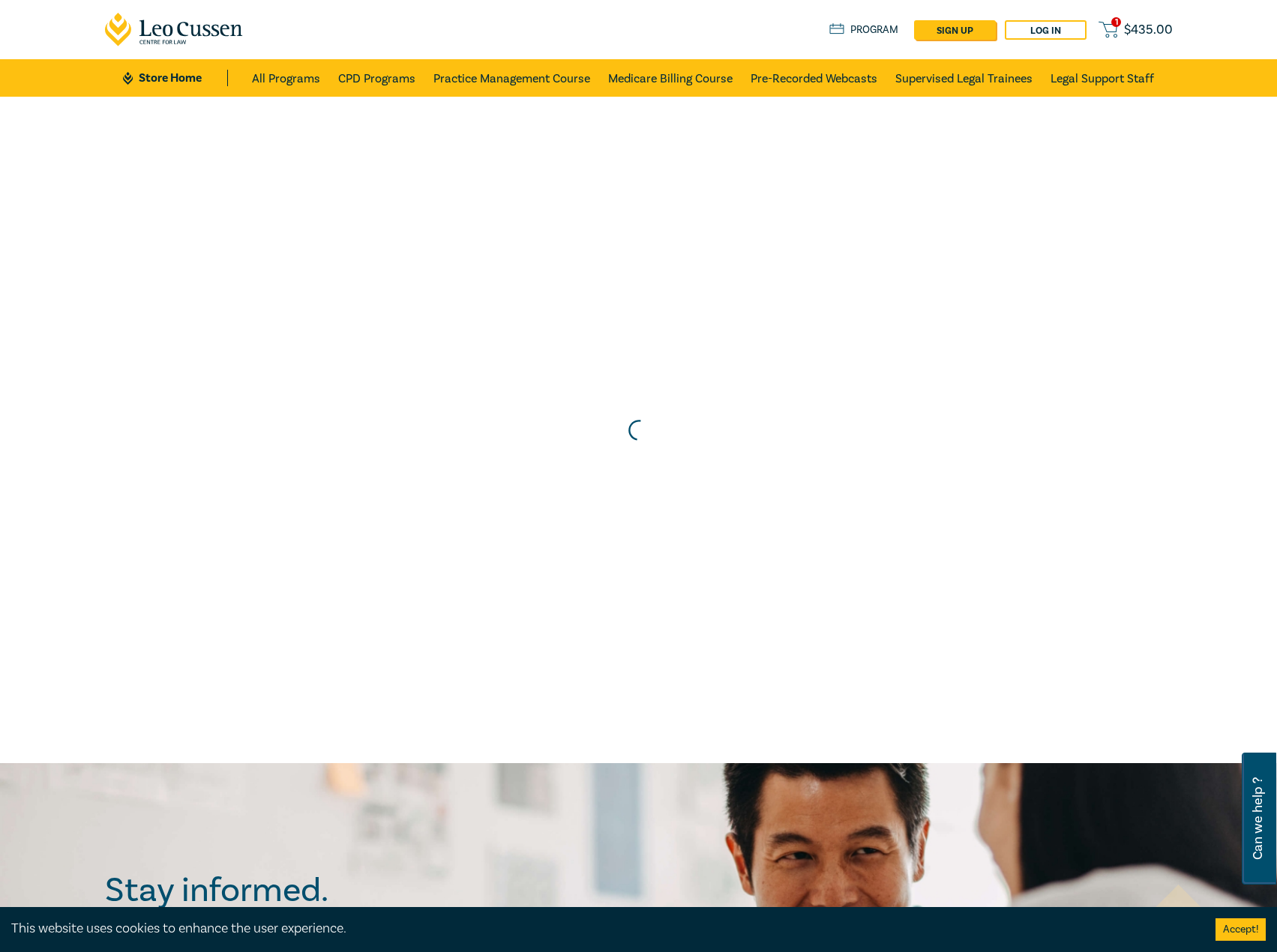 scroll, scrollTop: 0, scrollLeft: 0, axis: both 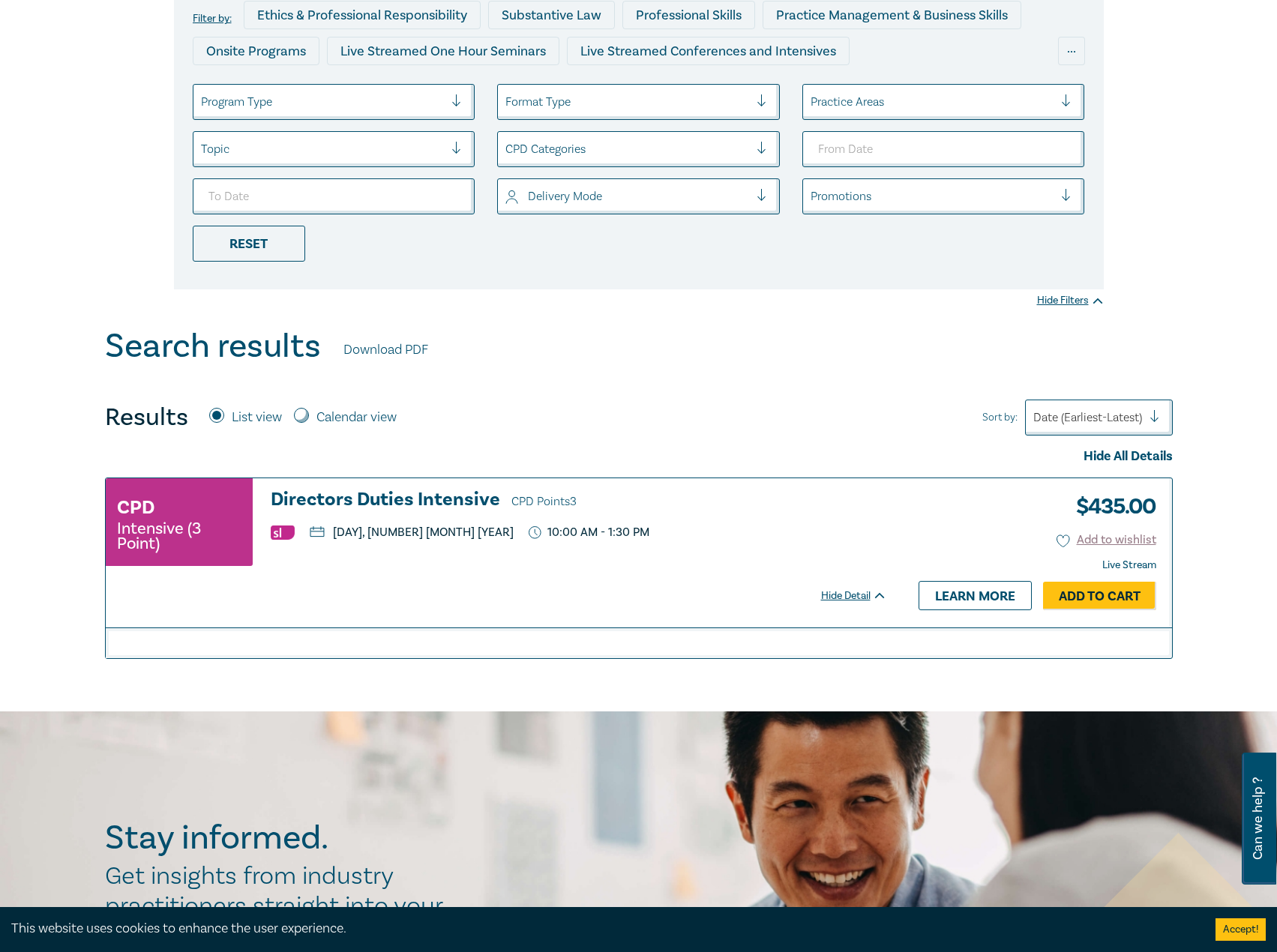 click on "Directors Duties Intensive   CPD Points  3" at bounding box center [579, 501] 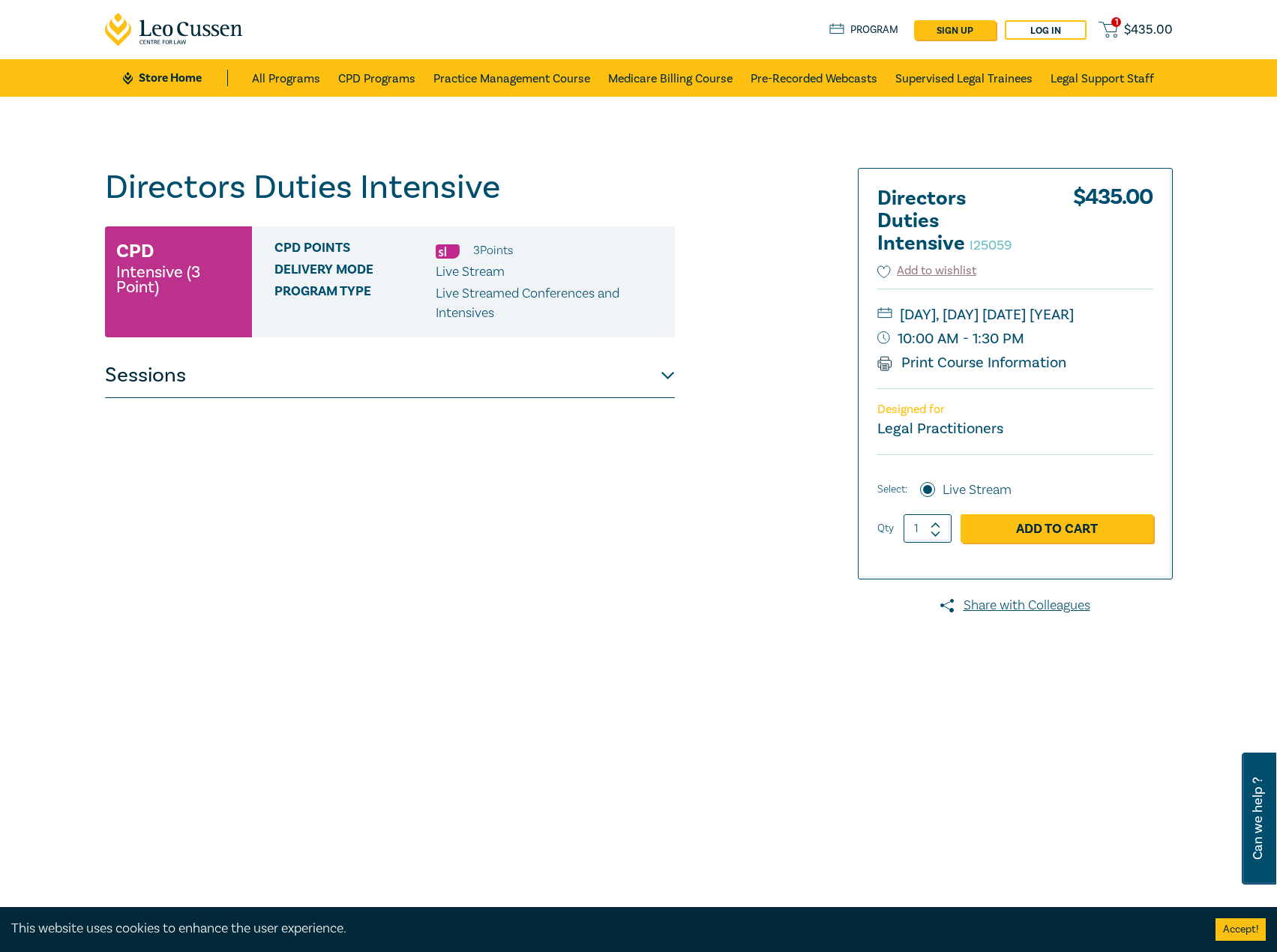 scroll, scrollTop: 0, scrollLeft: 0, axis: both 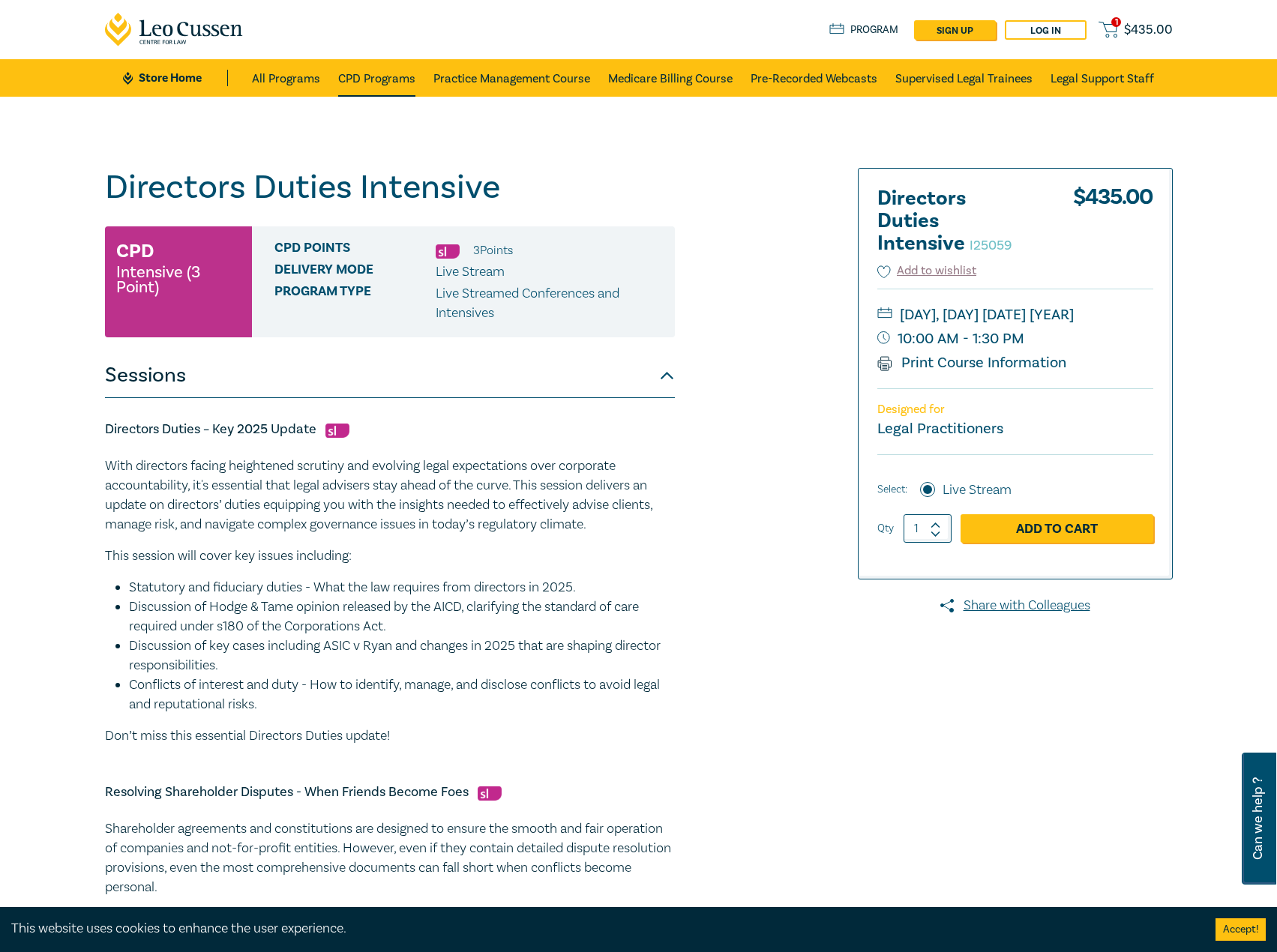 click on "CPD Programs" at bounding box center (376, 78) 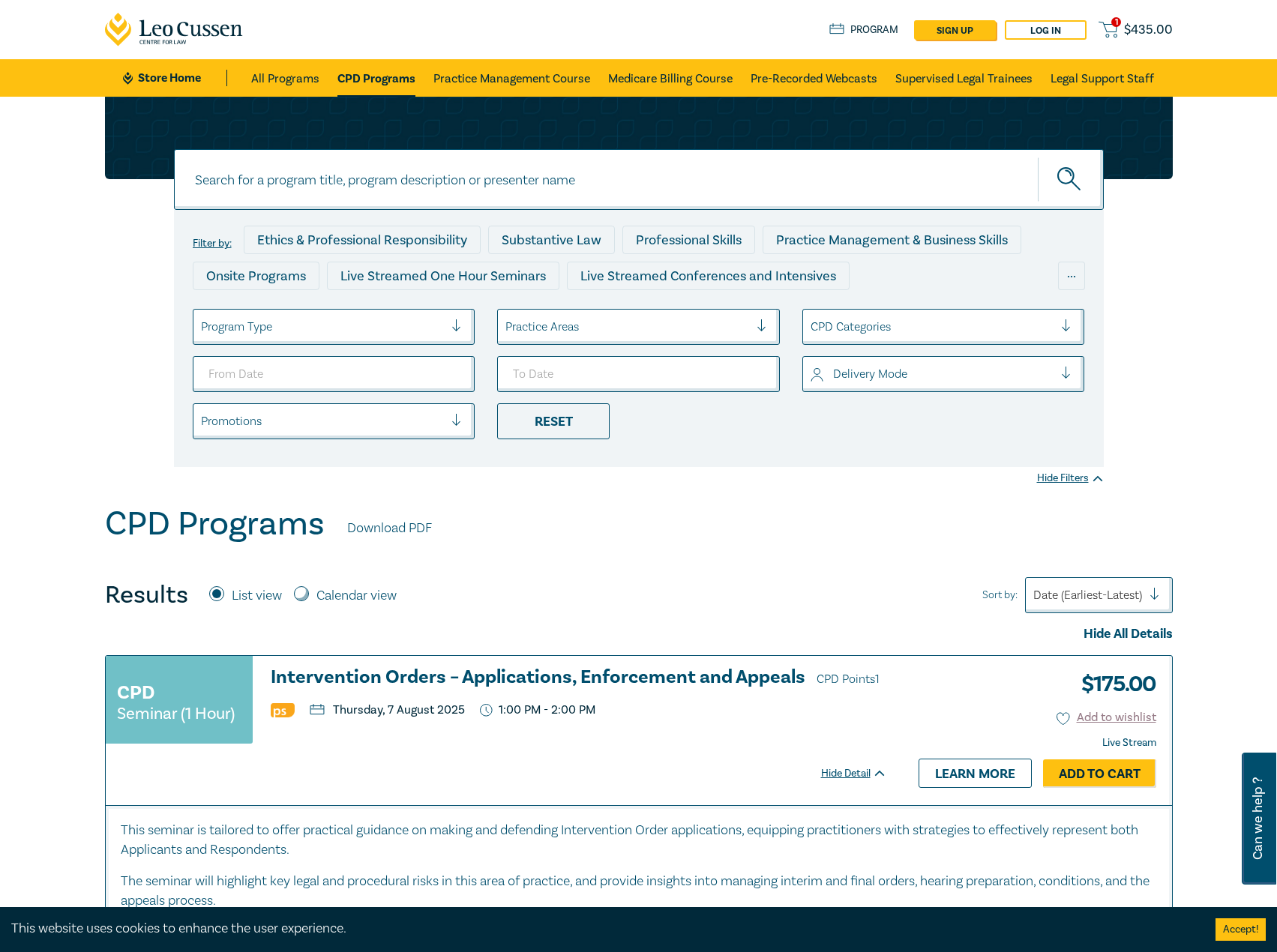 click at bounding box center (639, 179) 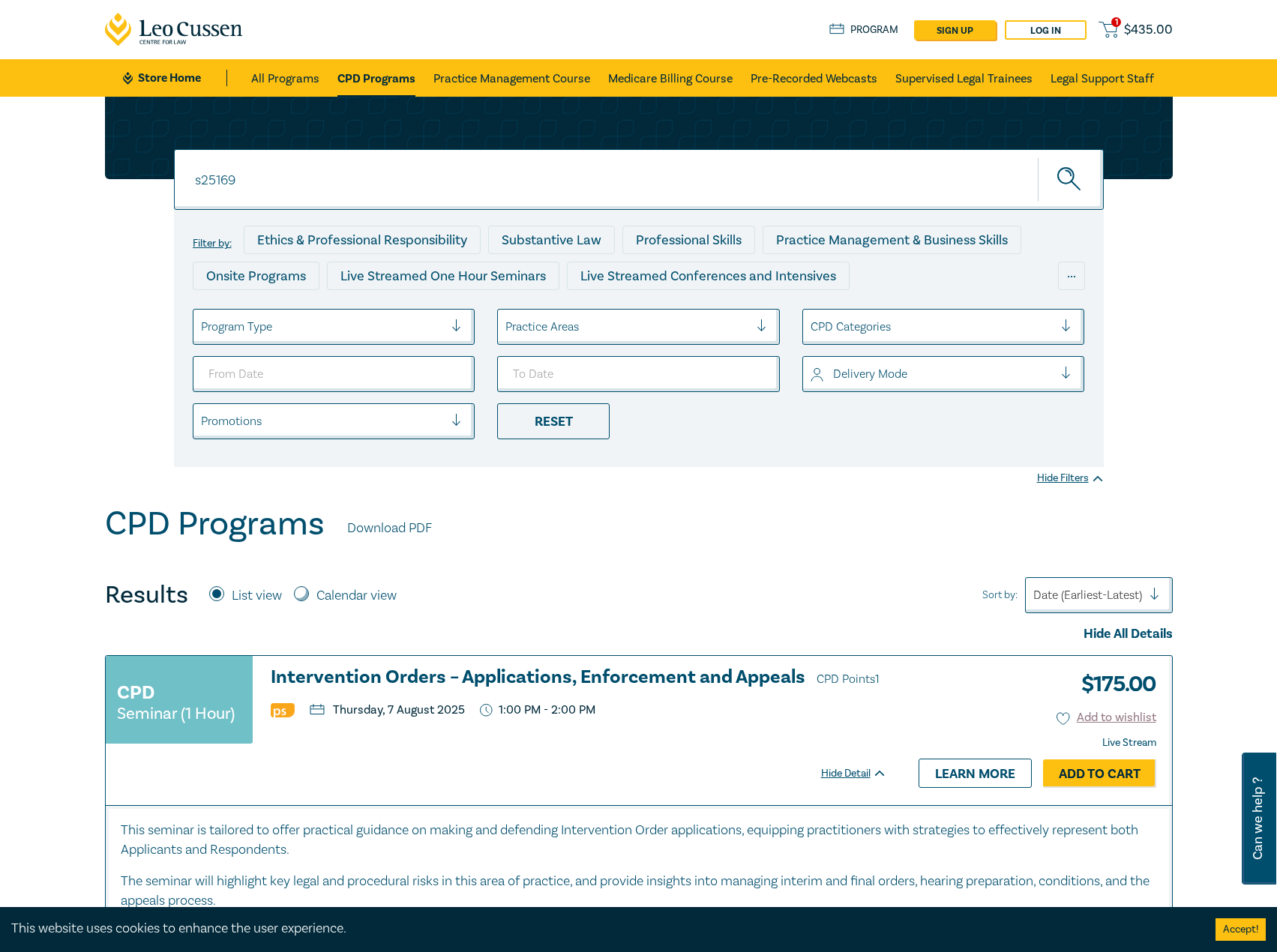 type on "s25169" 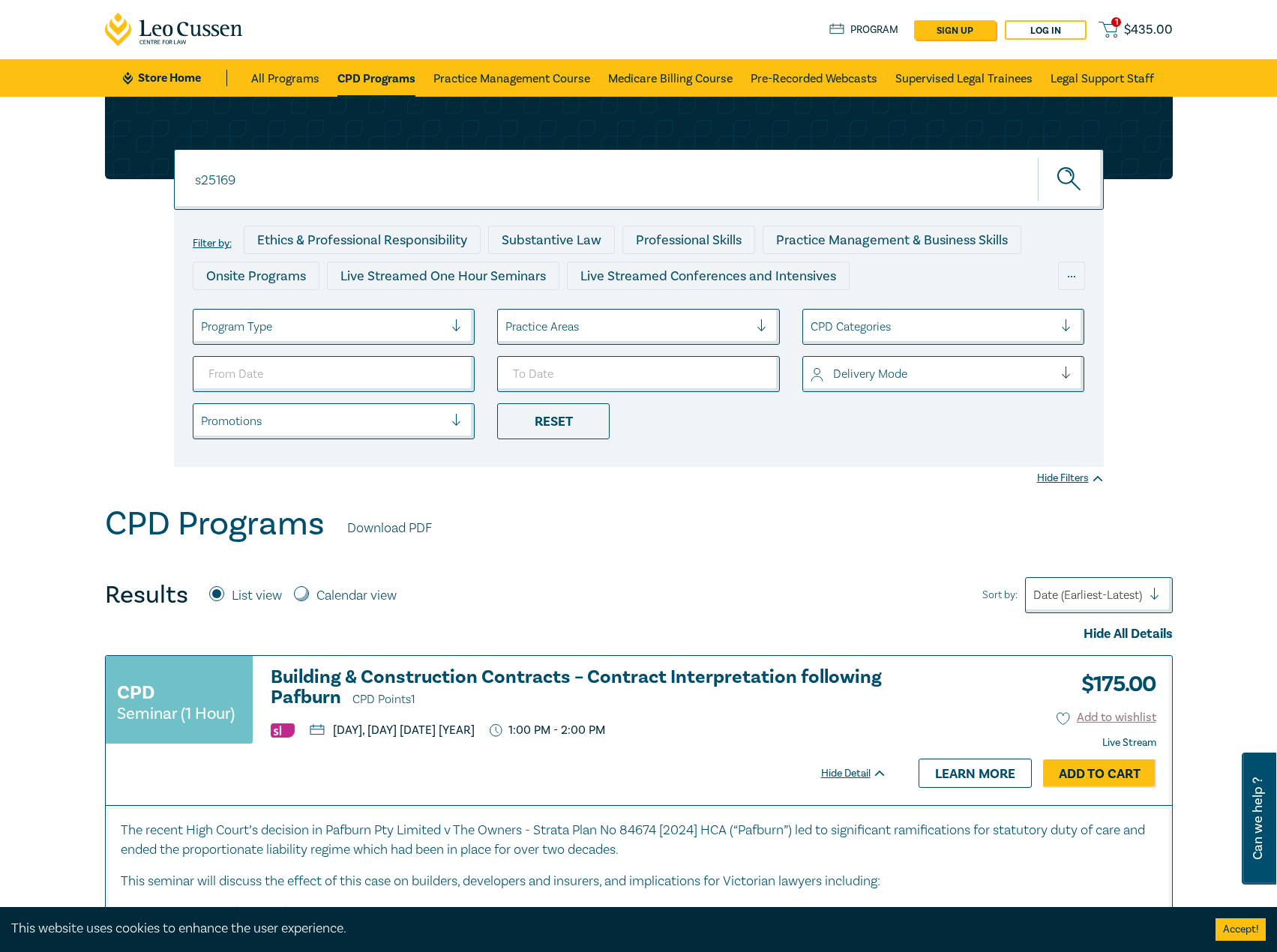 click on "Building & Construction Contracts – Contract Interpretation following Pafburn   CPD Points  1" at bounding box center (579, 688) 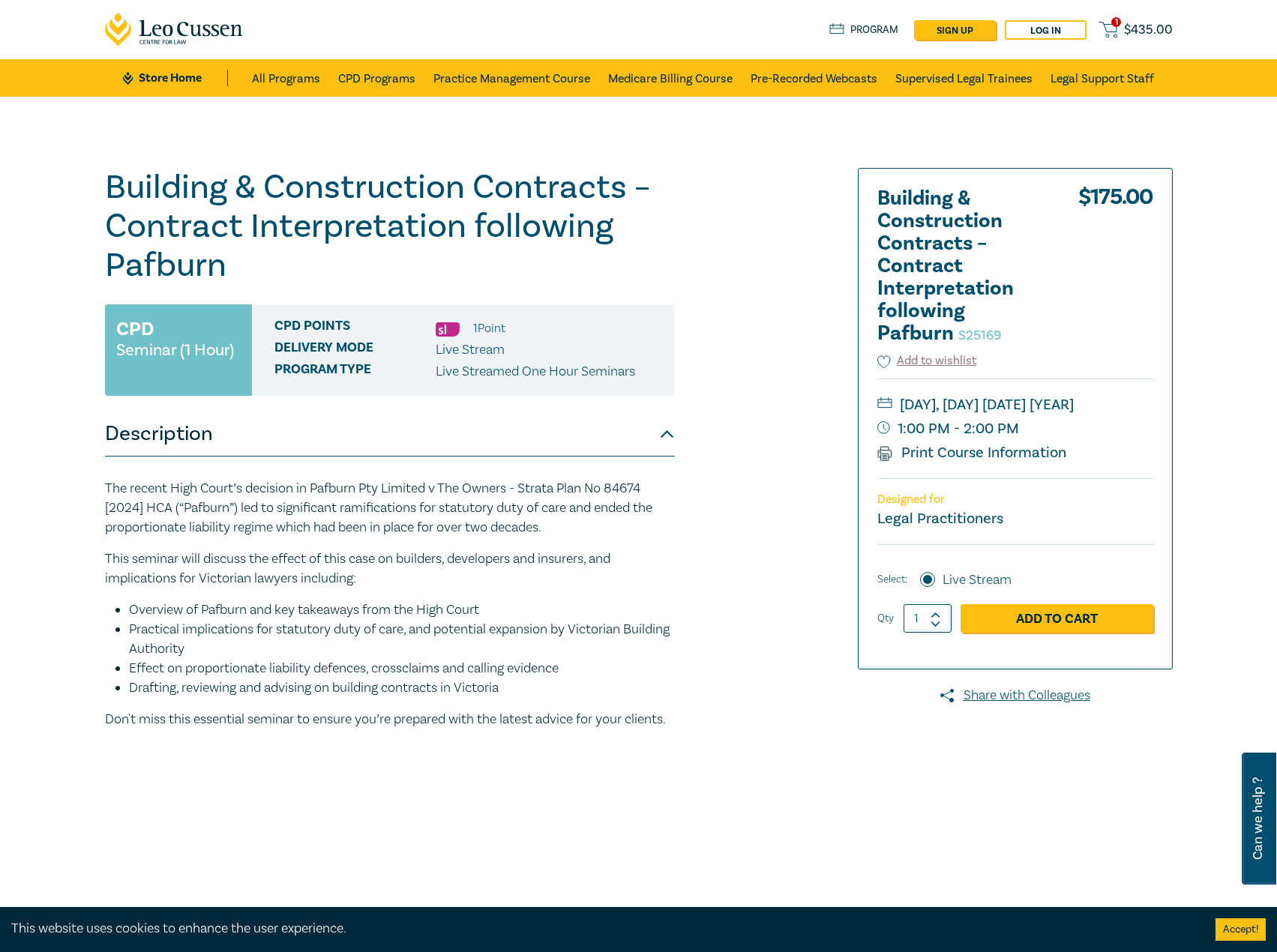 click on "Store Home" at bounding box center (175, 78) 